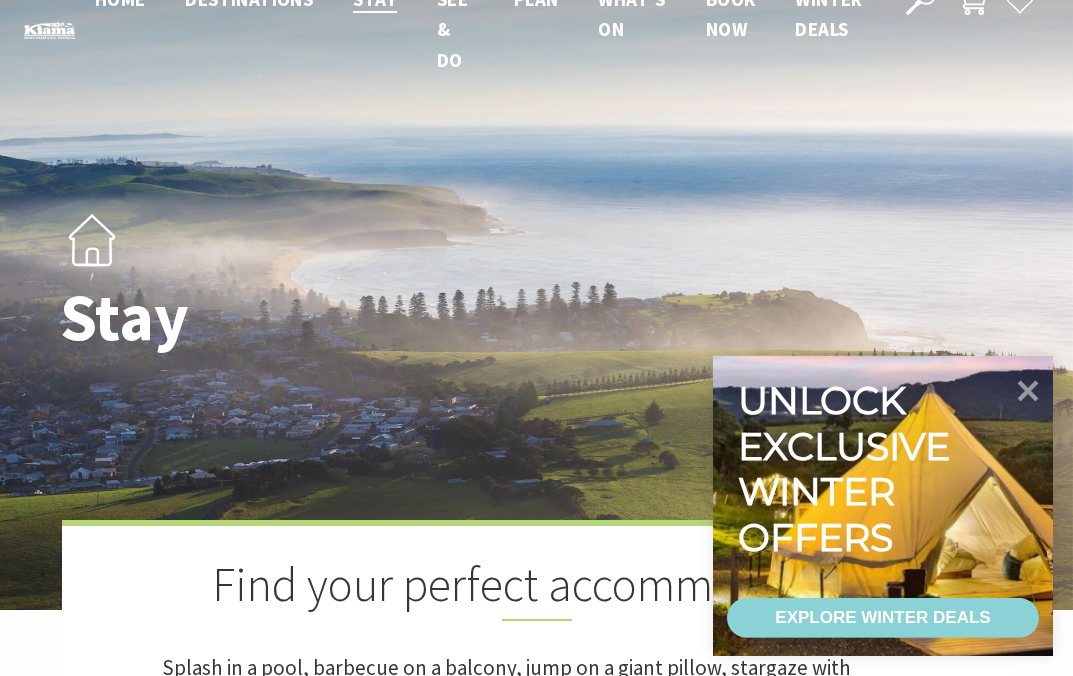 scroll, scrollTop: 0, scrollLeft: 0, axis: both 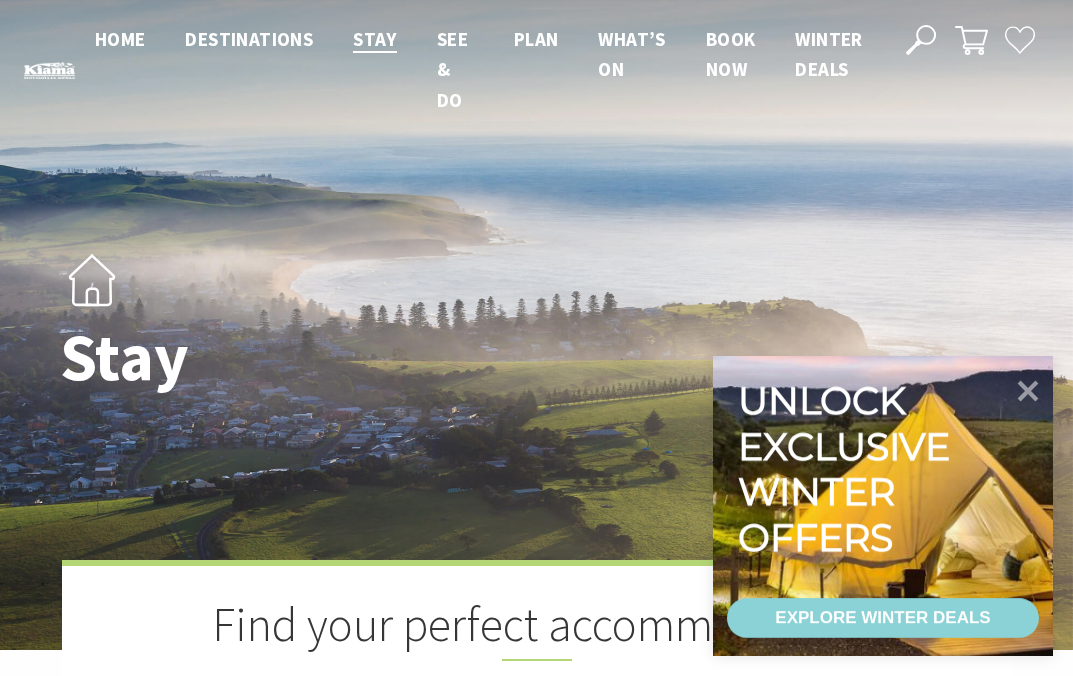 click 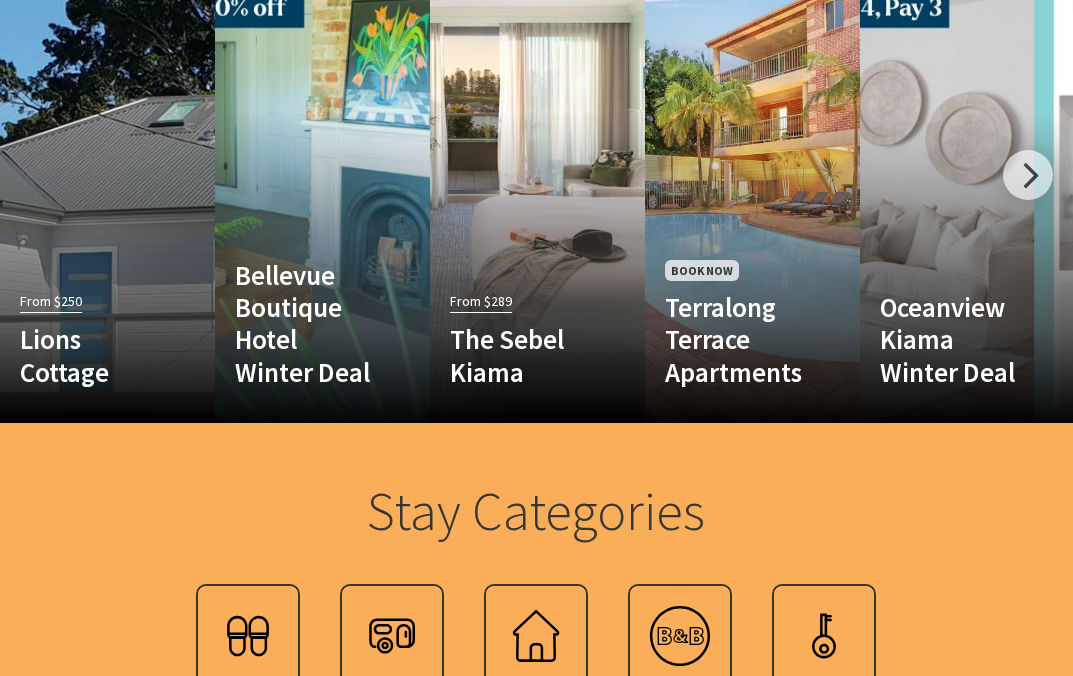 scroll, scrollTop: 1225, scrollLeft: 0, axis: vertical 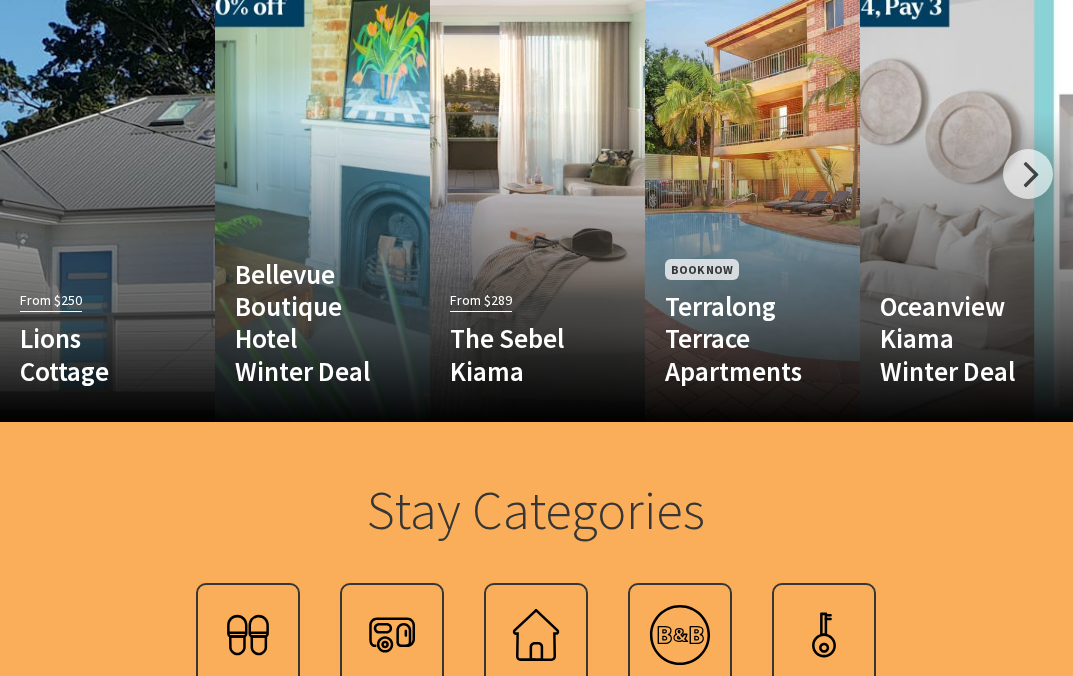 click on "Stay 4 Pay 3 Save – Winter Mid Week Deal Save up to $299…" at bounding box center [0, 0] 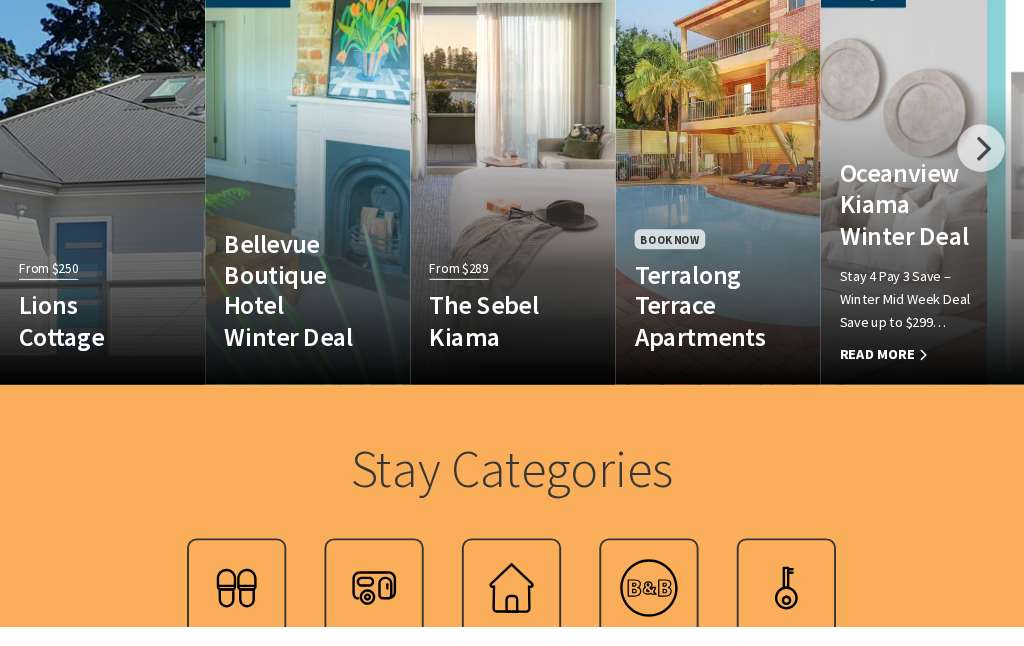scroll, scrollTop: 1079, scrollLeft: 0, axis: vertical 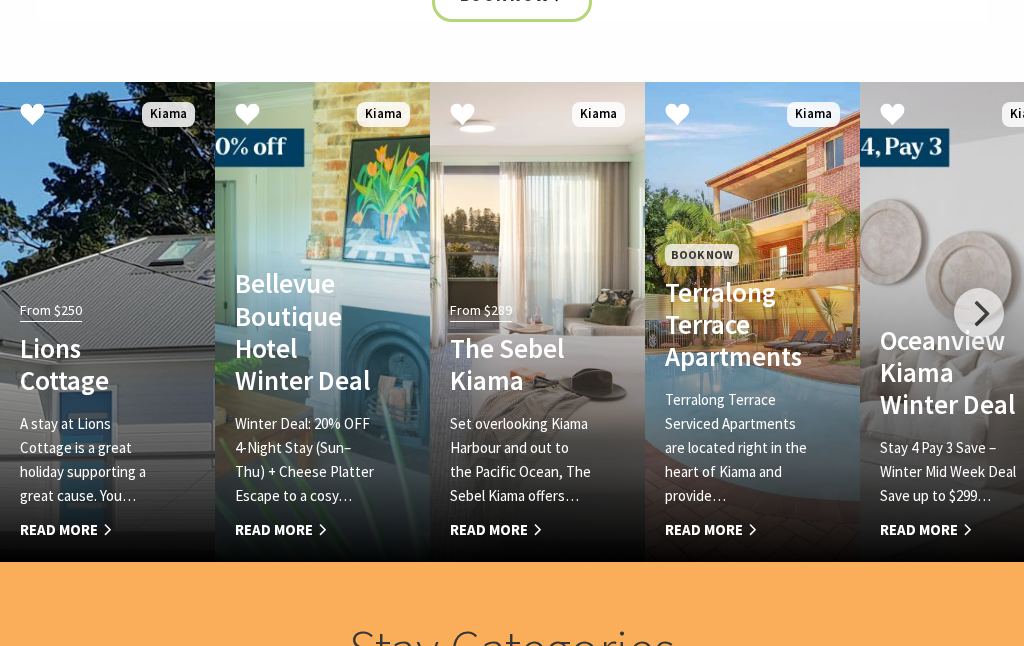 click on "From $289
The Sebel Kiama
Set overlooking Kiama Harbour and out to the Pacific Ocean, The Sebel Kiama offers…
Read More
Kiama" at bounding box center [537, 322] 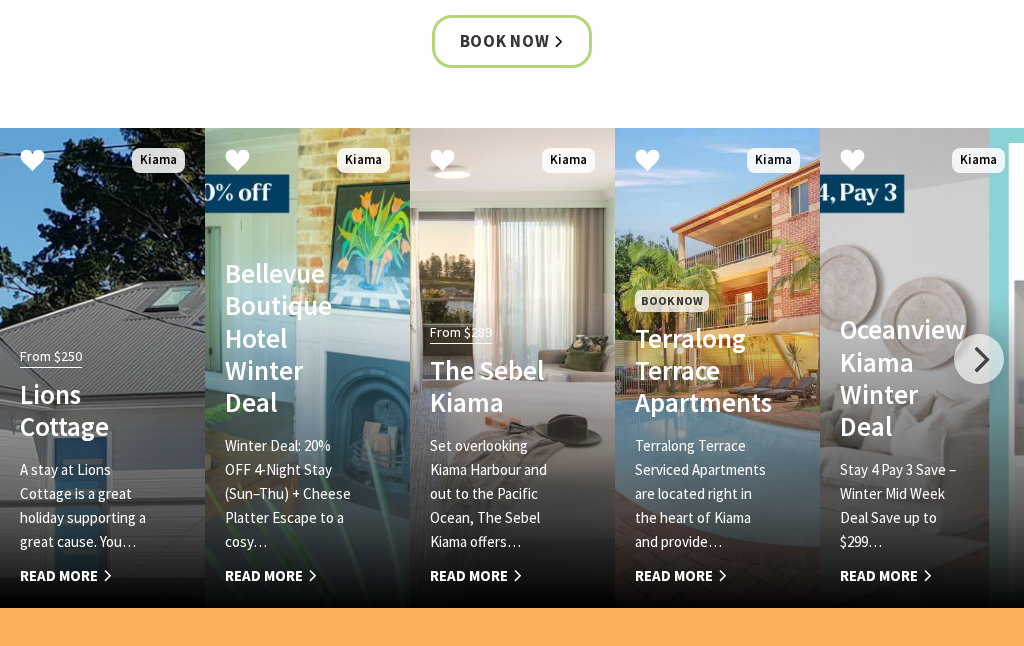 scroll, scrollTop: 1034, scrollLeft: 0, axis: vertical 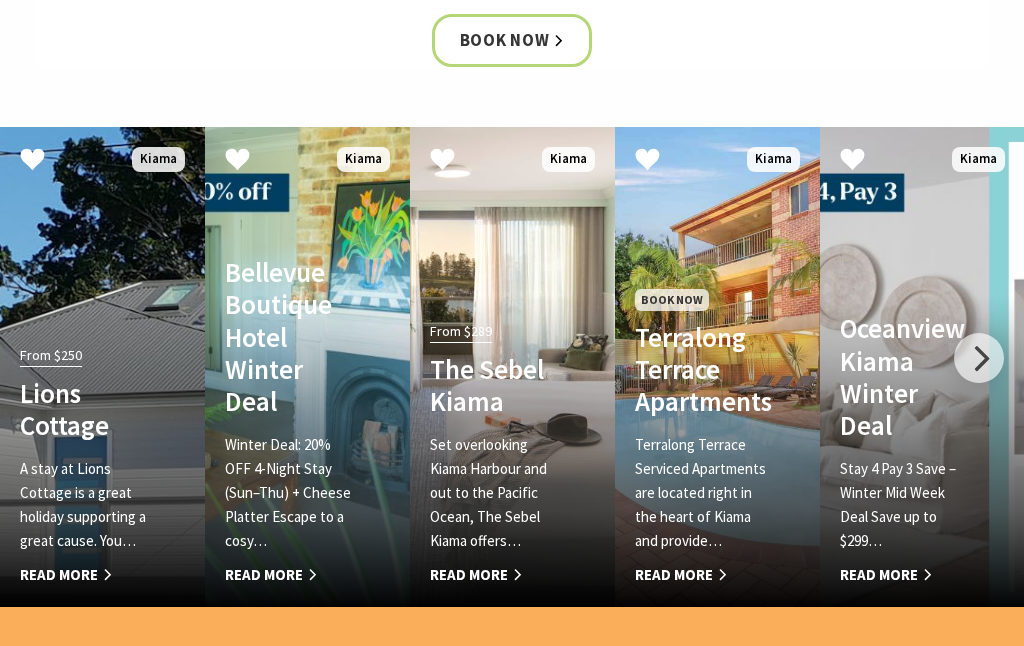 click on "Read More" at bounding box center (87, 575) 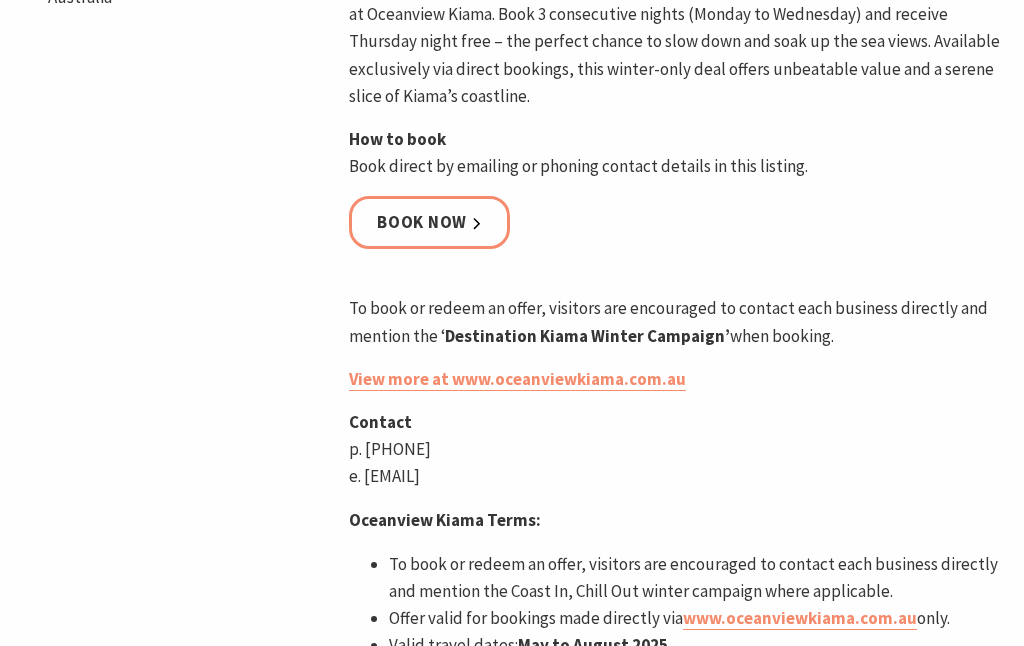 scroll, scrollTop: 1045, scrollLeft: 0, axis: vertical 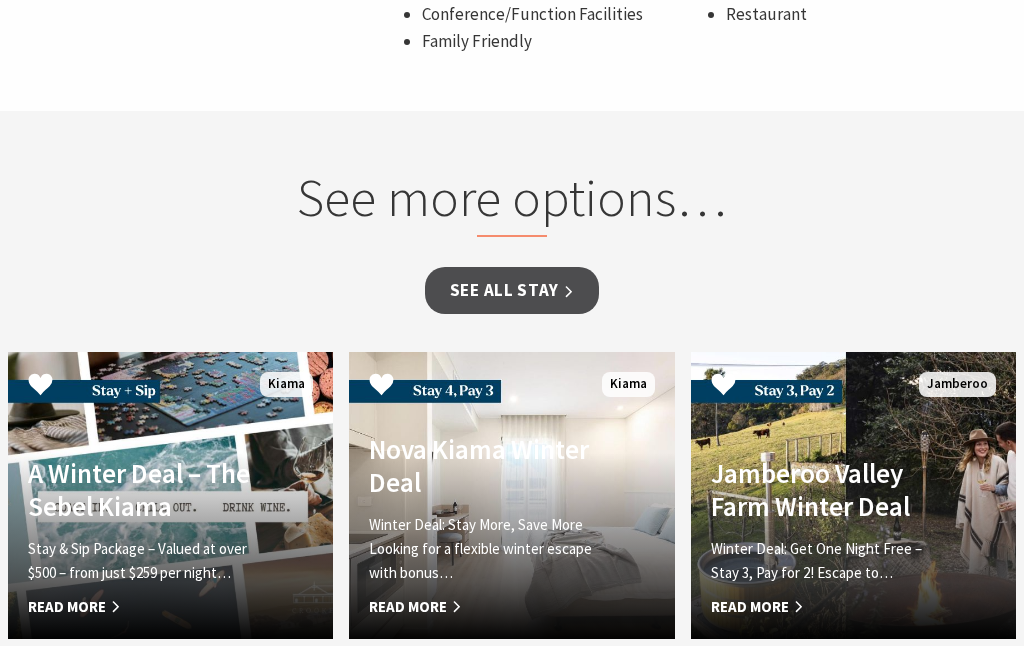 click on "Read More" at bounding box center (146, 607) 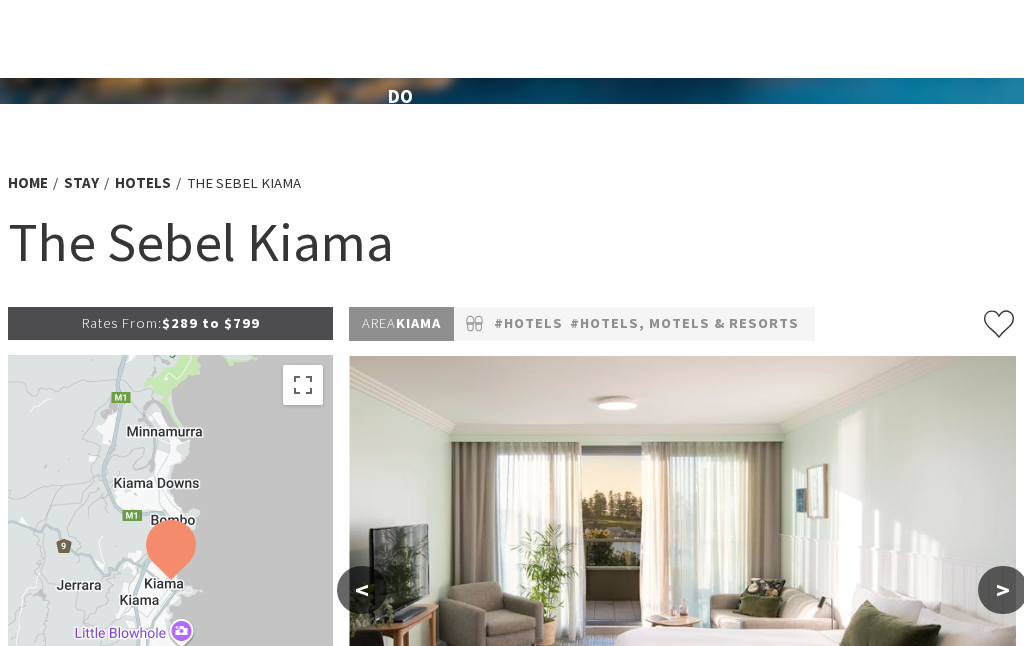 scroll, scrollTop: 0, scrollLeft: 0, axis: both 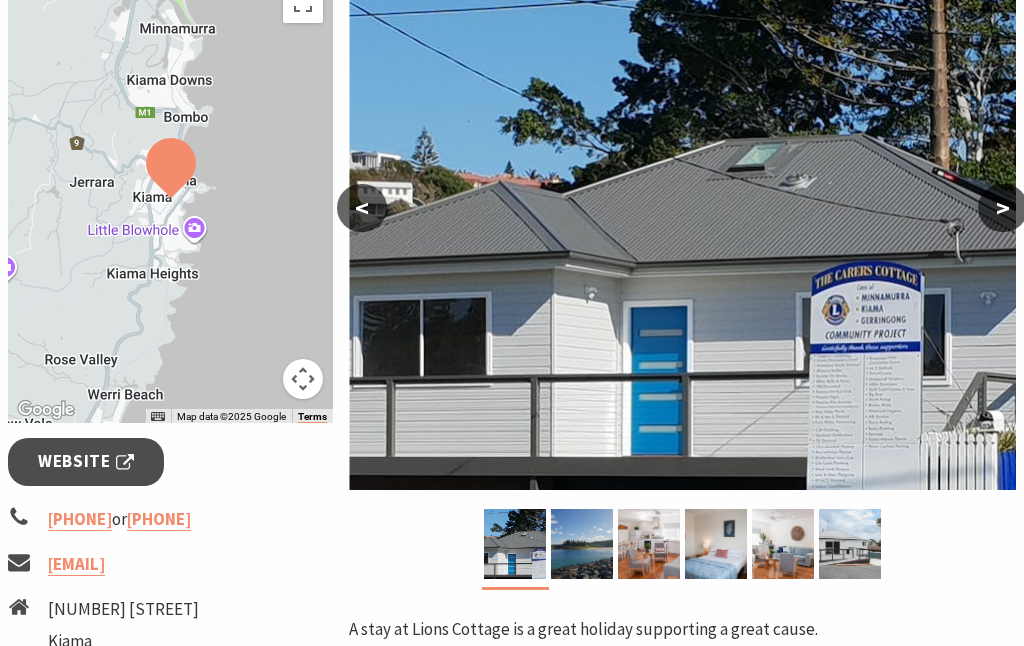 click at bounding box center (582, 544) 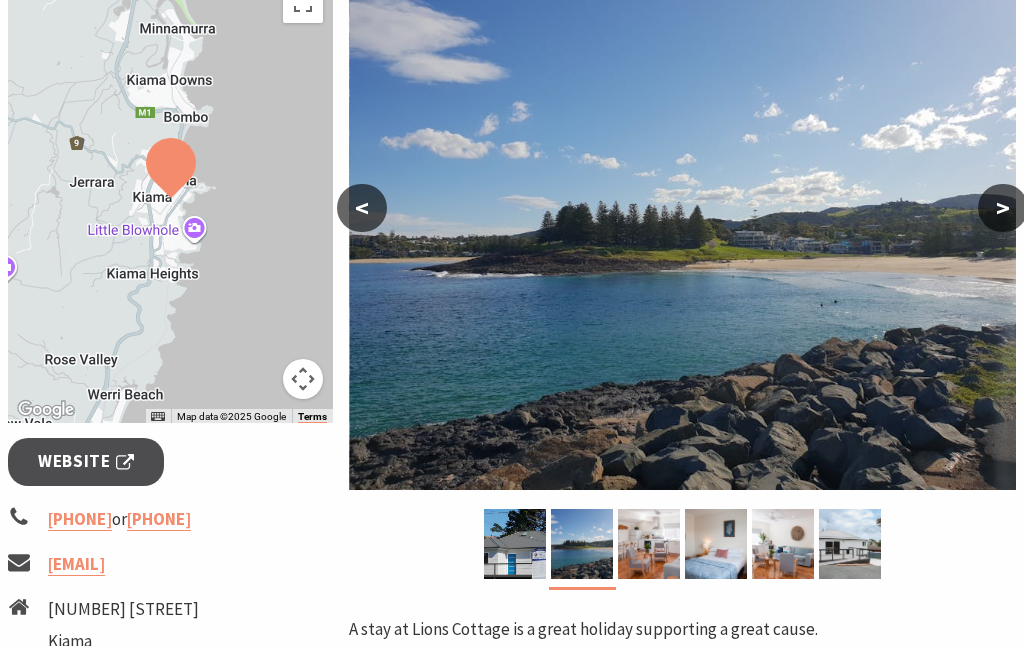 click at bounding box center [649, 544] 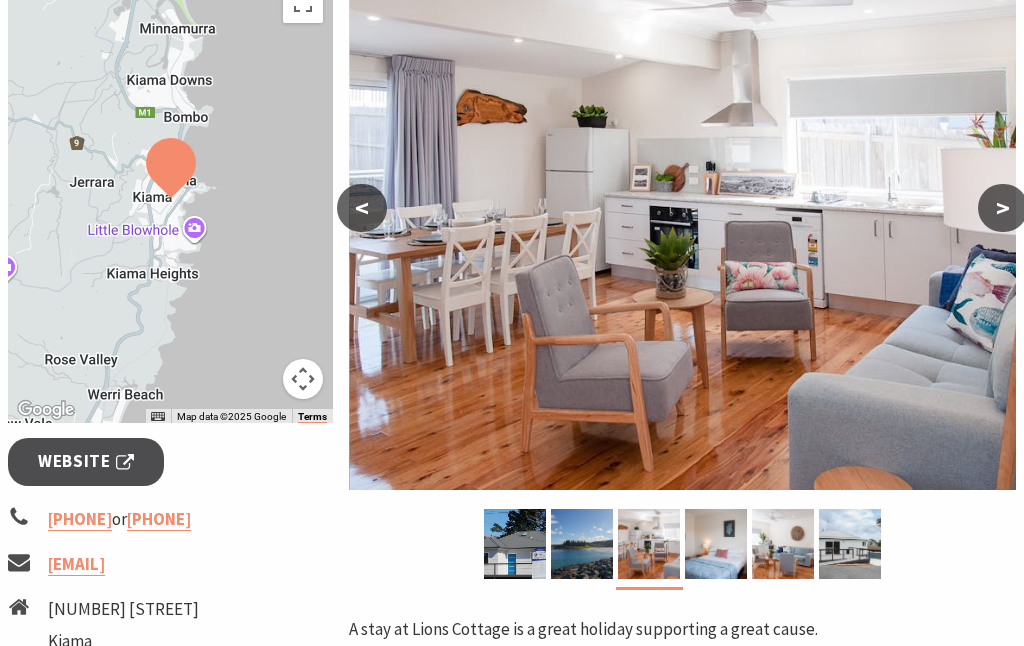 click at bounding box center [716, 544] 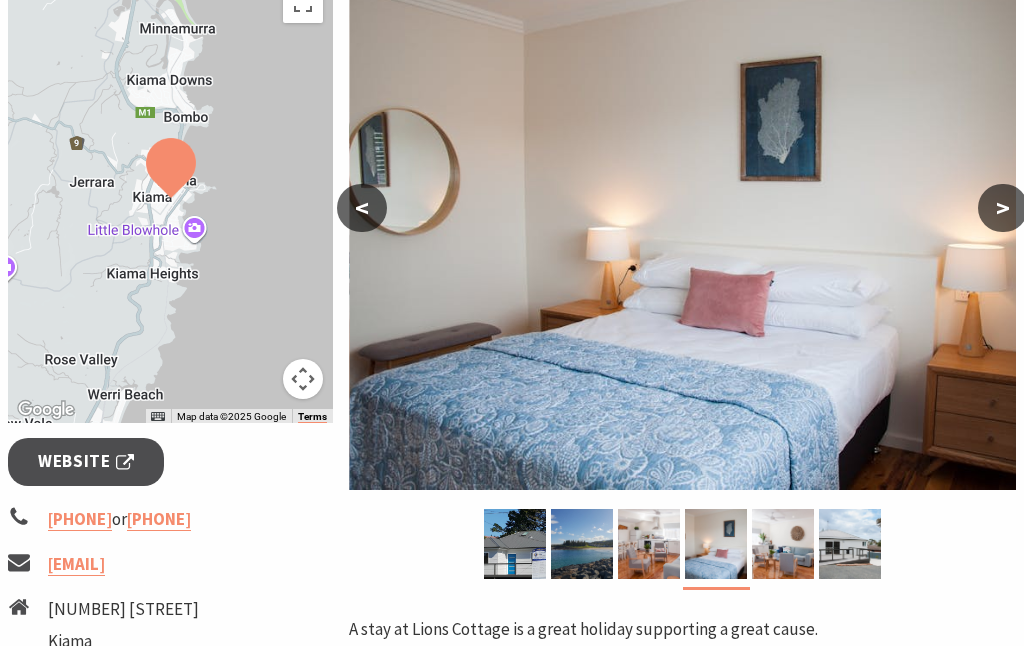 click at bounding box center [783, 544] 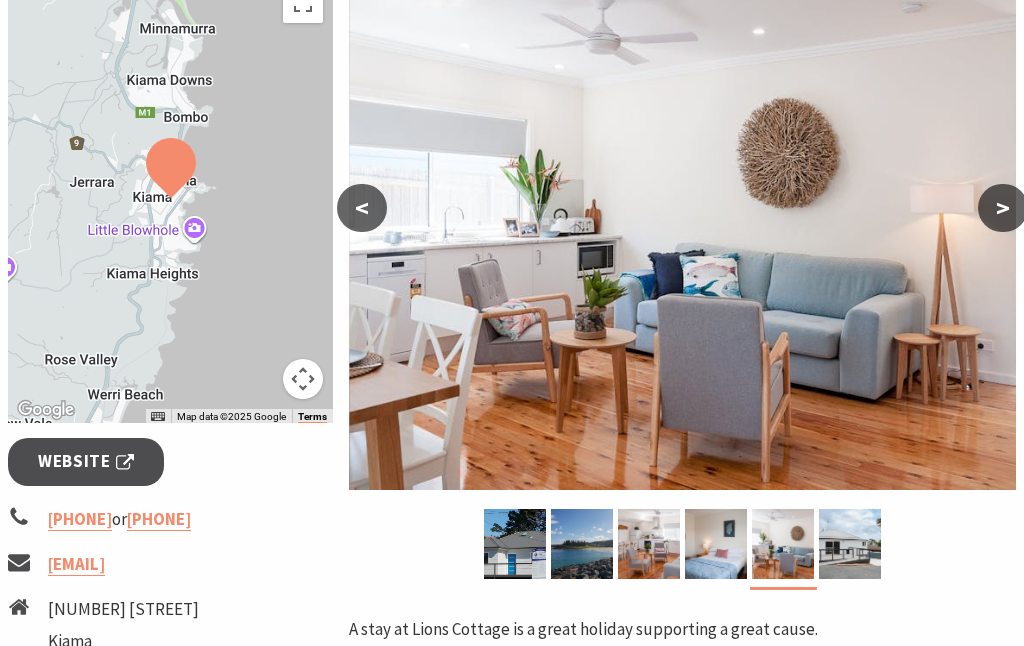 click at bounding box center [850, 544] 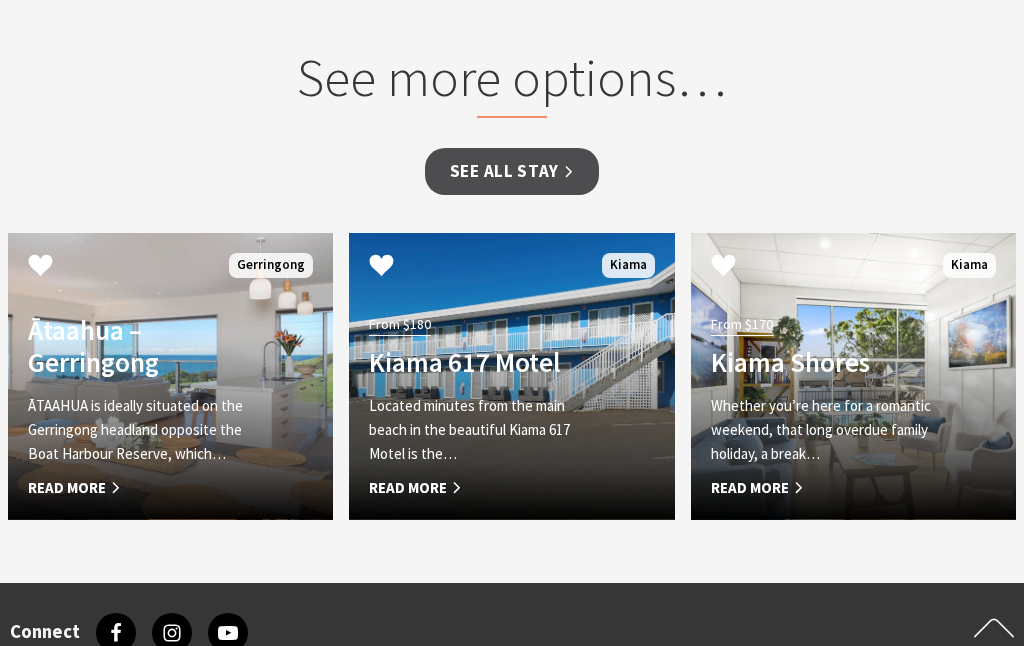 scroll, scrollTop: 1557, scrollLeft: 0, axis: vertical 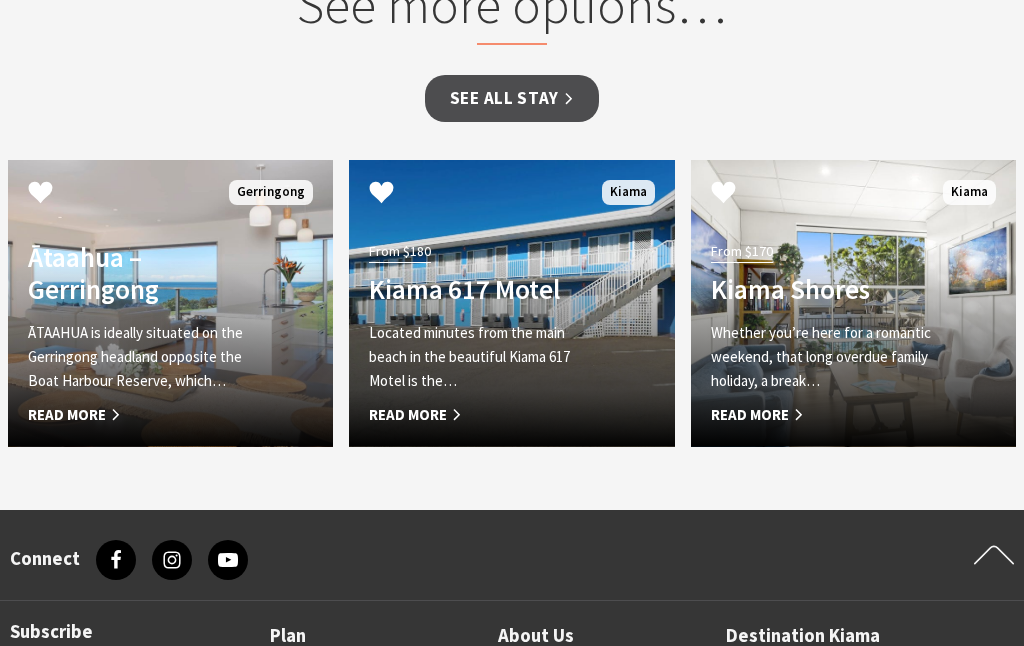 click on "Read More" at bounding box center (829, 415) 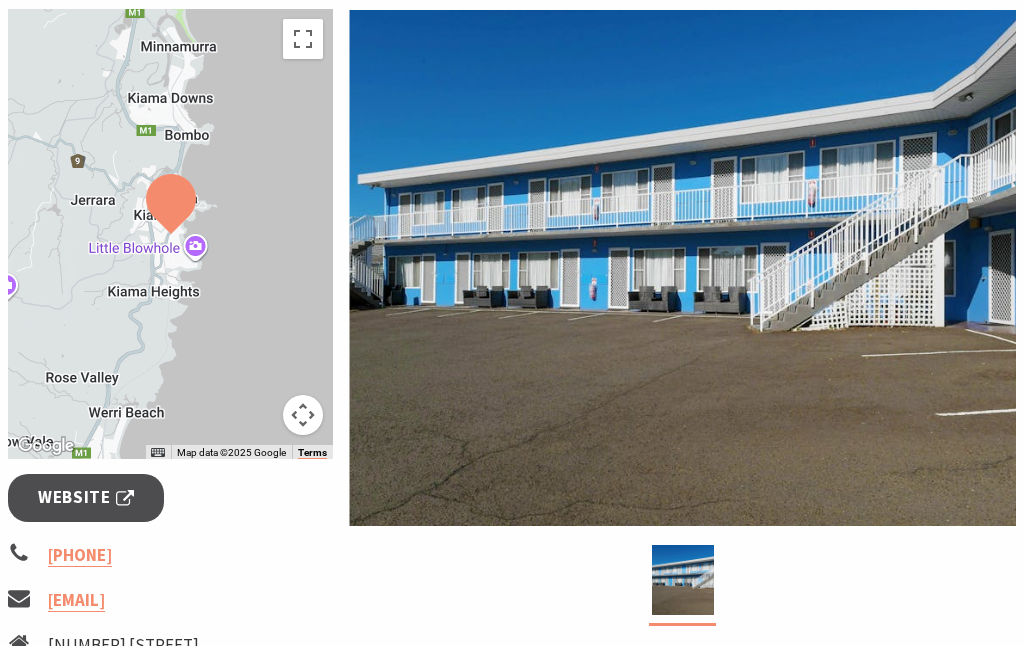 scroll, scrollTop: 322, scrollLeft: 0, axis: vertical 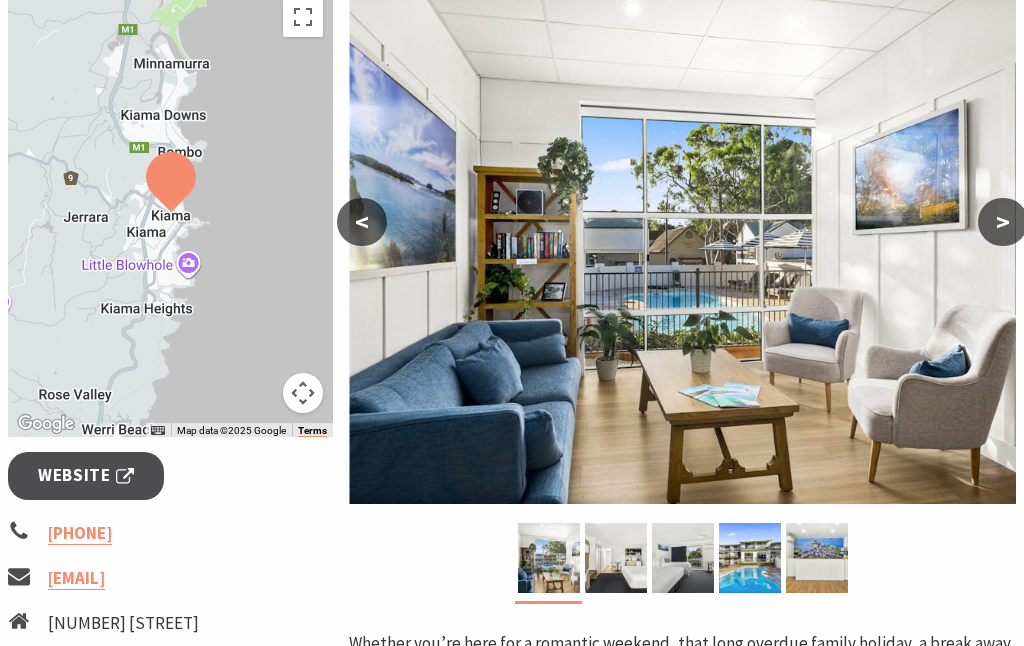 click at bounding box center [616, 558] 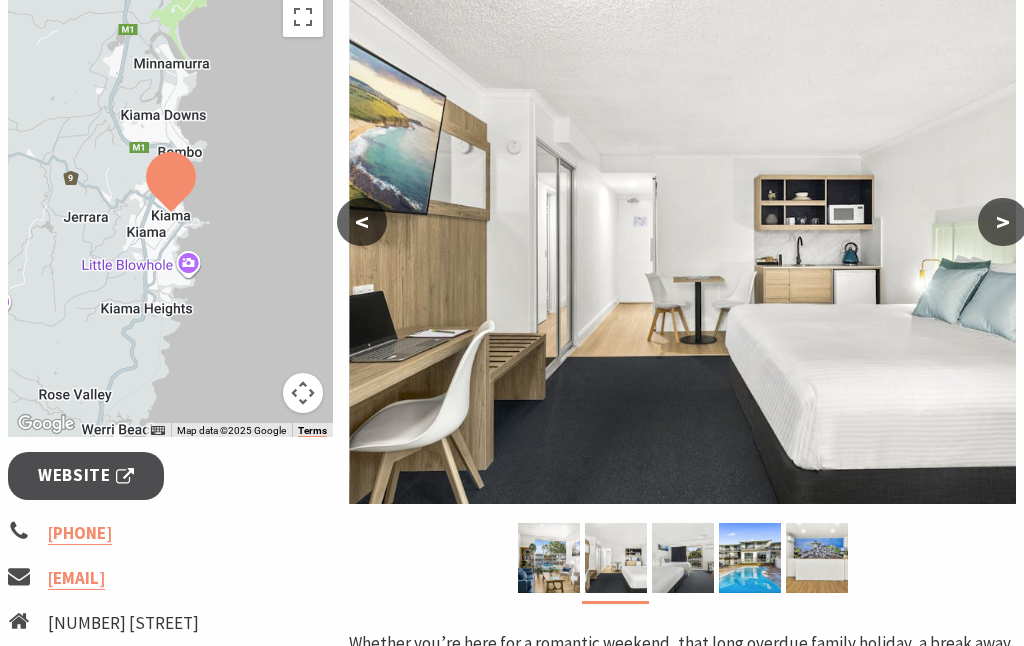 click at bounding box center [683, 558] 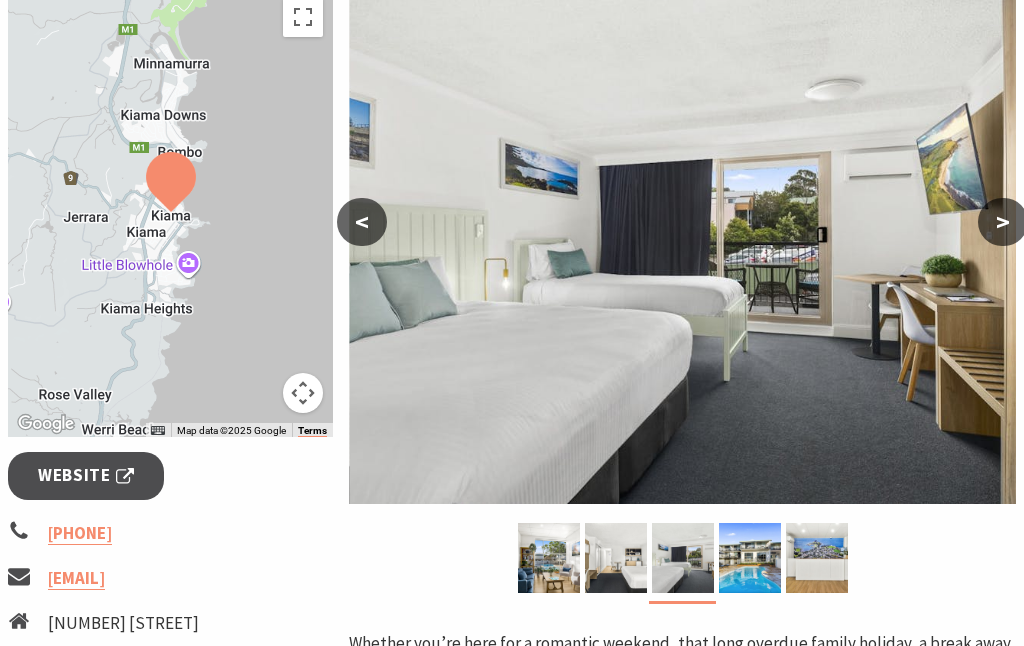 click at bounding box center (750, 558) 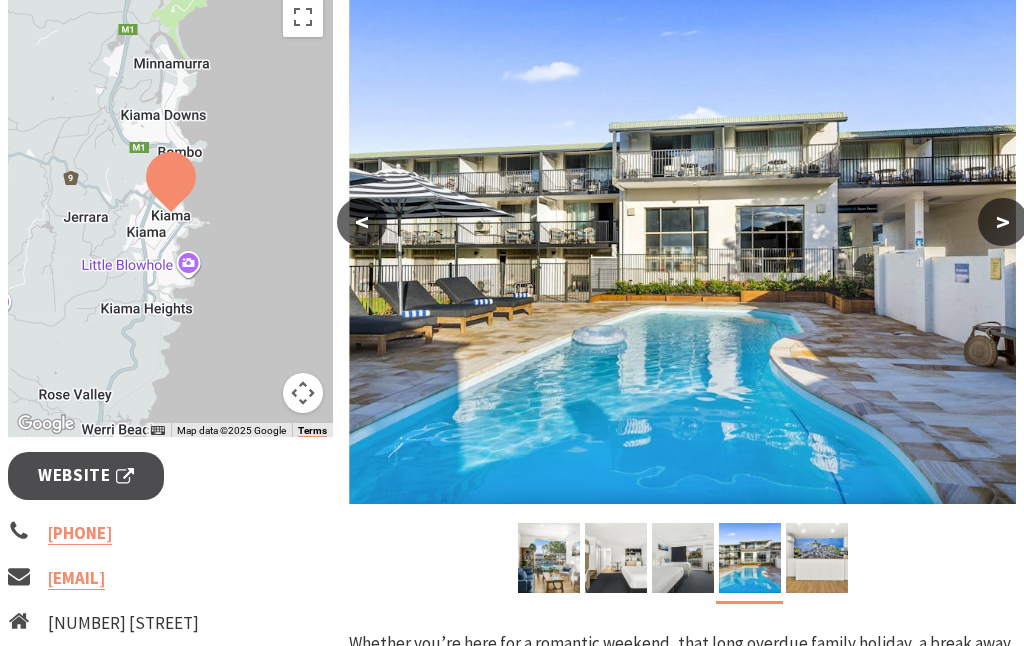 click at bounding box center [817, 558] 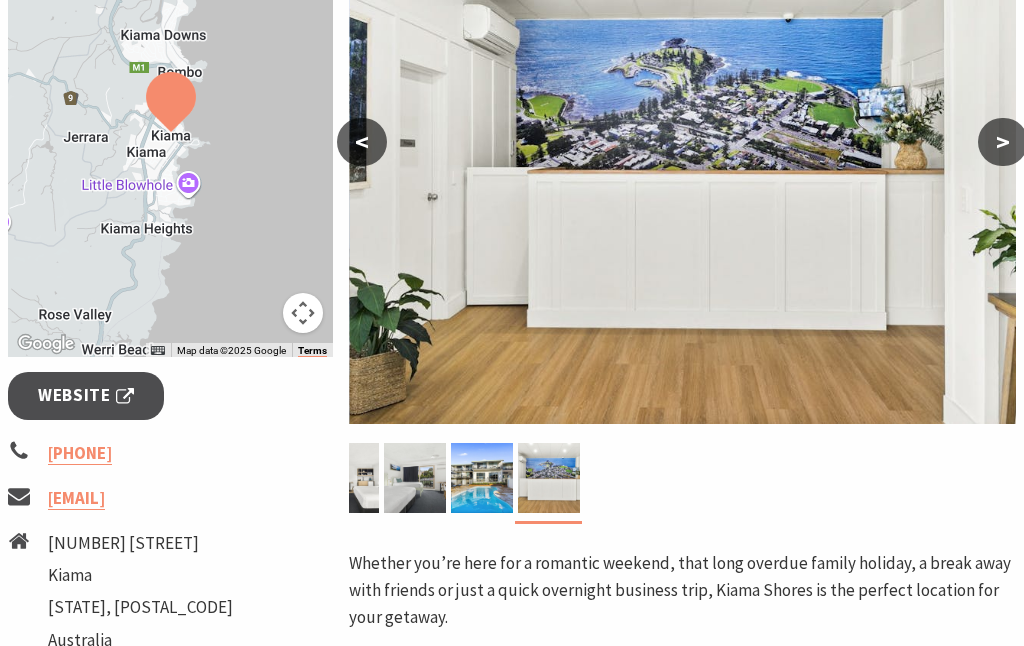 scroll, scrollTop: 439, scrollLeft: 0, axis: vertical 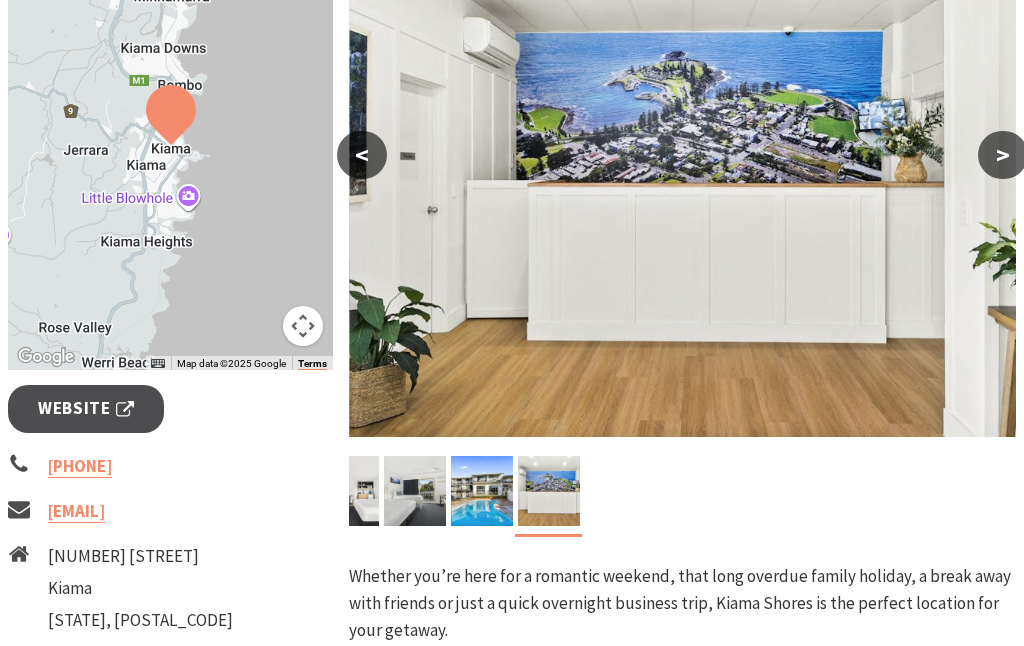 click on "Website" at bounding box center (86, 408) 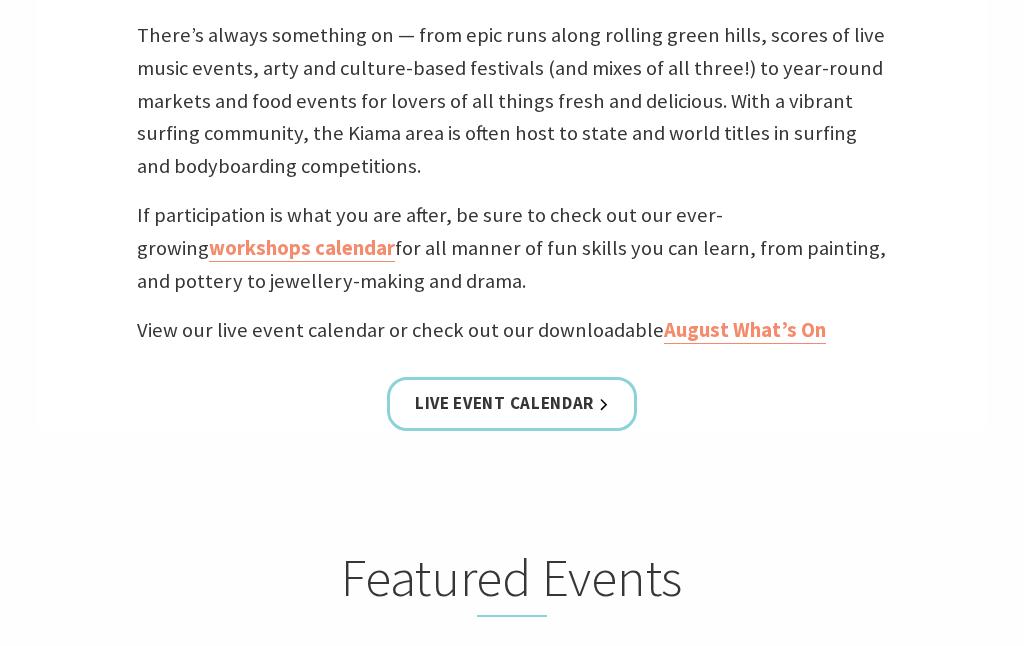 scroll, scrollTop: 671, scrollLeft: 0, axis: vertical 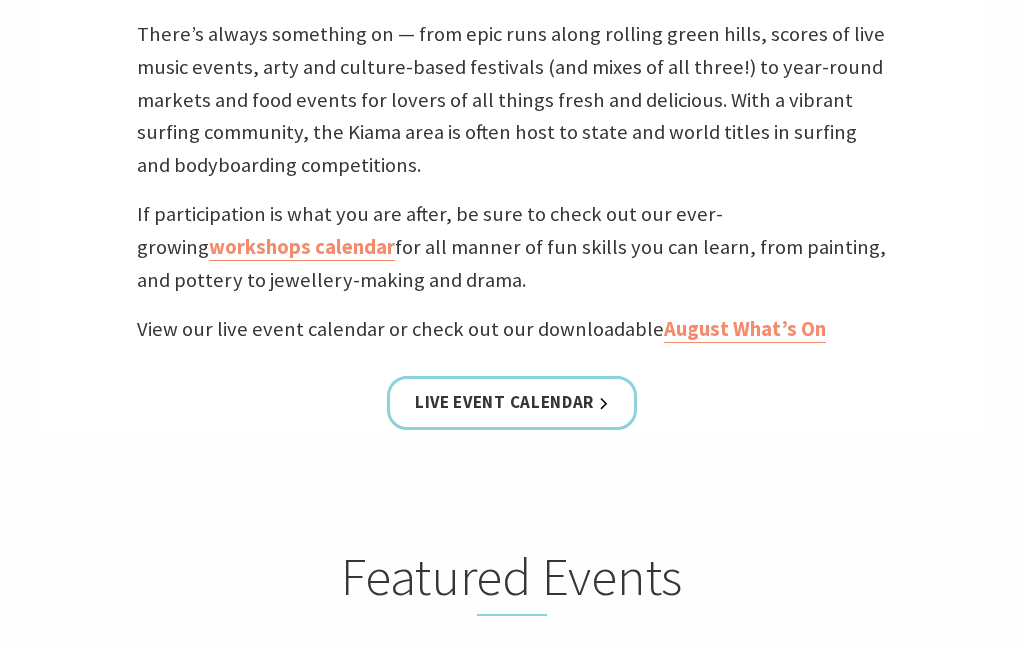 click on "August What’s On" at bounding box center [745, 330] 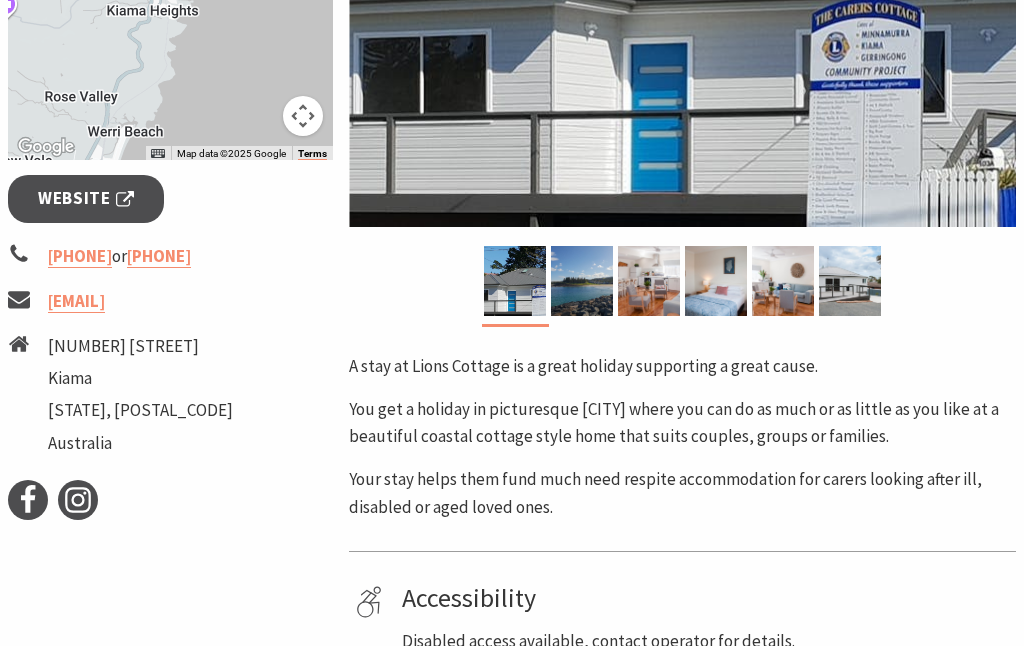 scroll, scrollTop: 0, scrollLeft: 0, axis: both 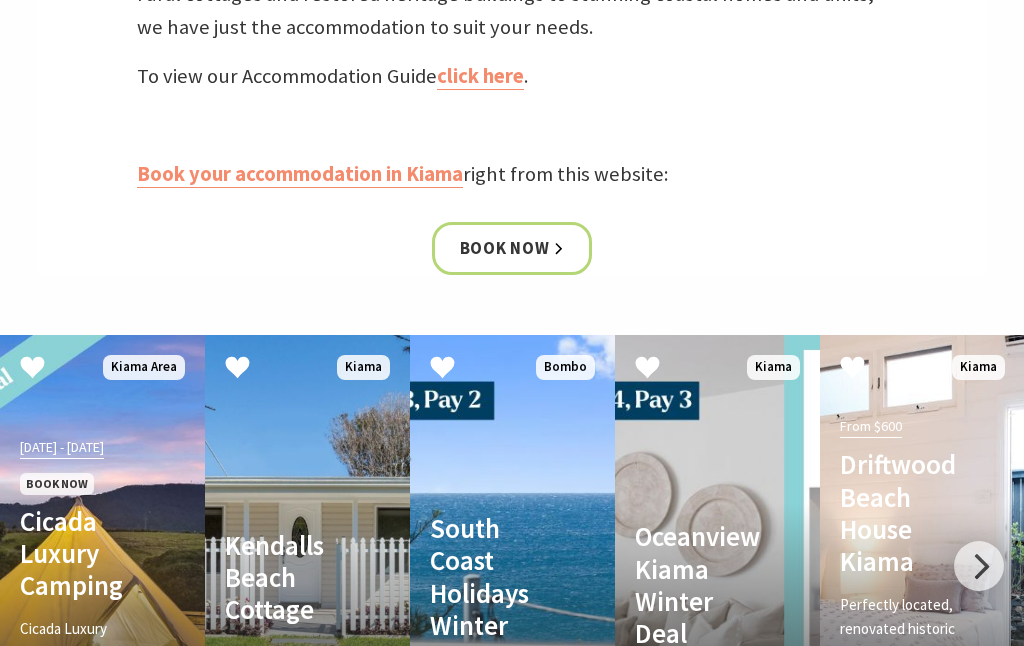 click at bounding box center [979, 567] 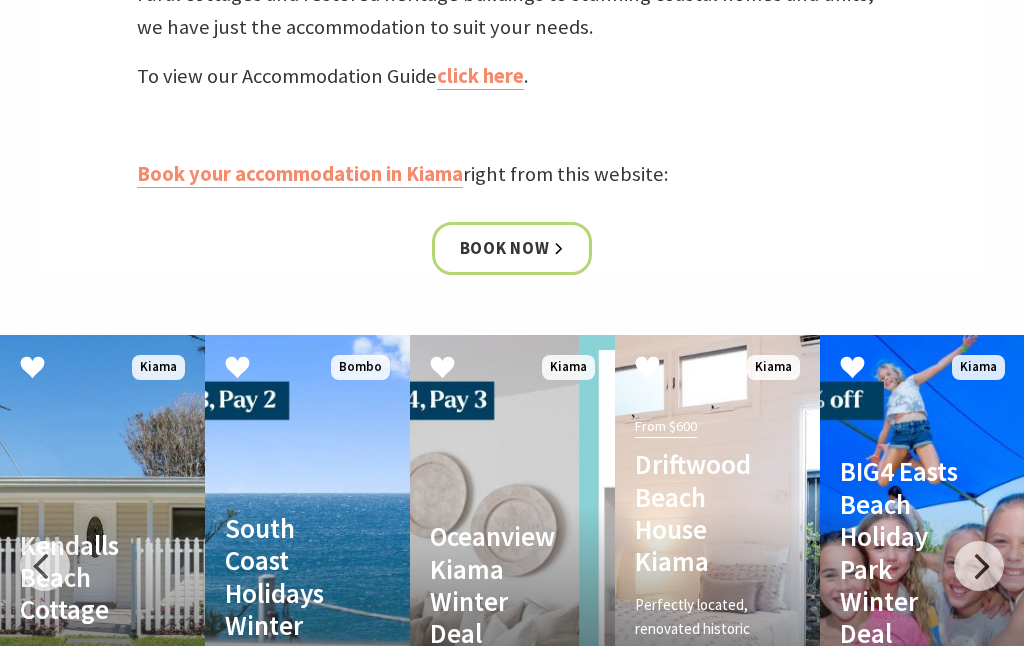 click at bounding box center [979, 566] 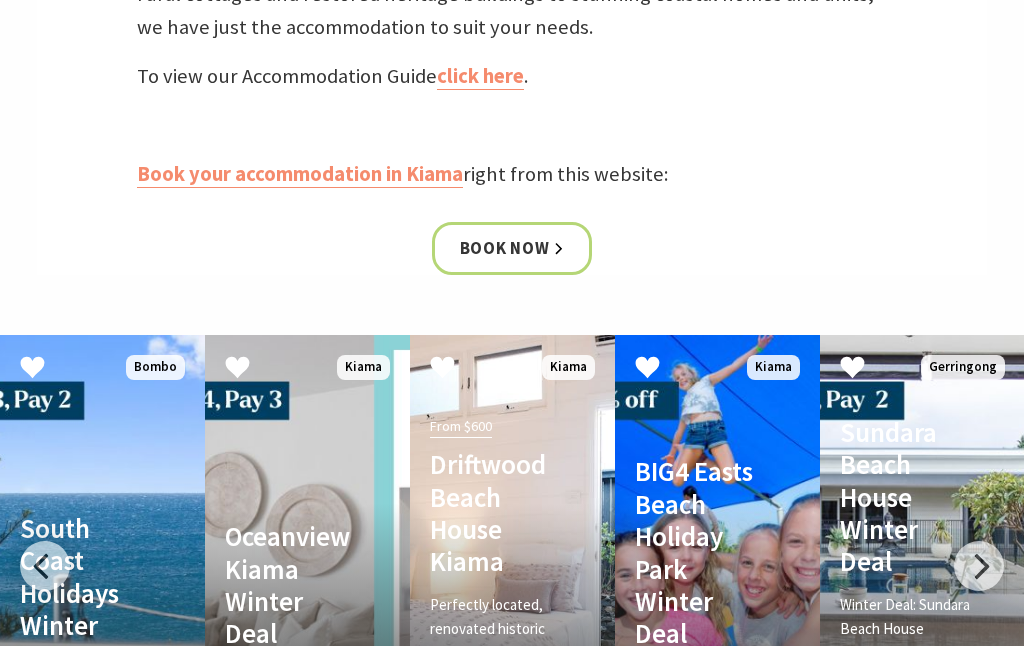 click at bounding box center (979, 566) 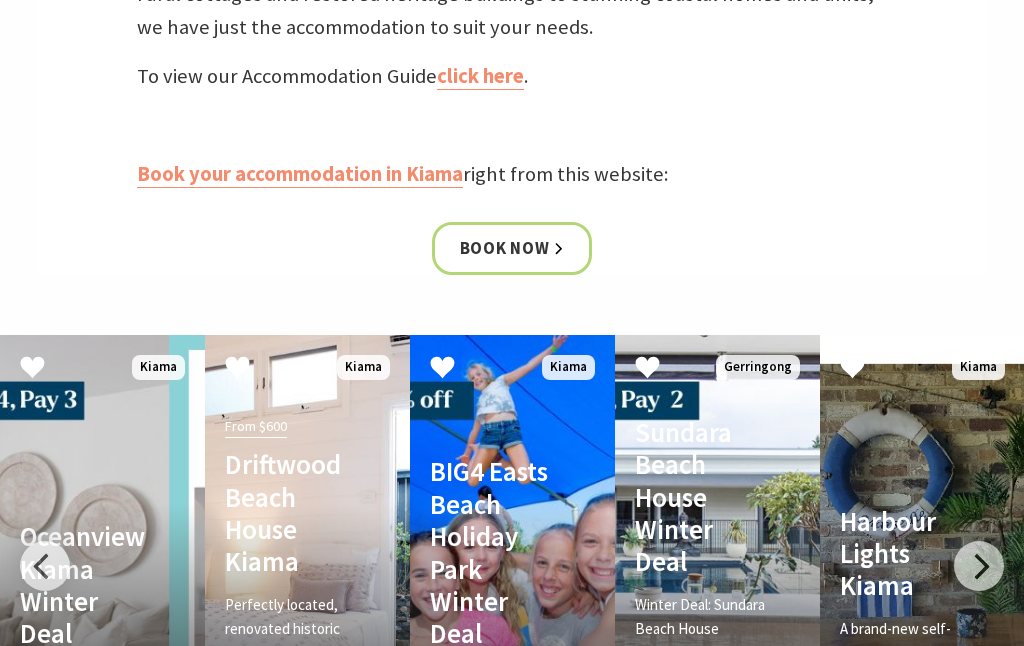 click at bounding box center [979, 566] 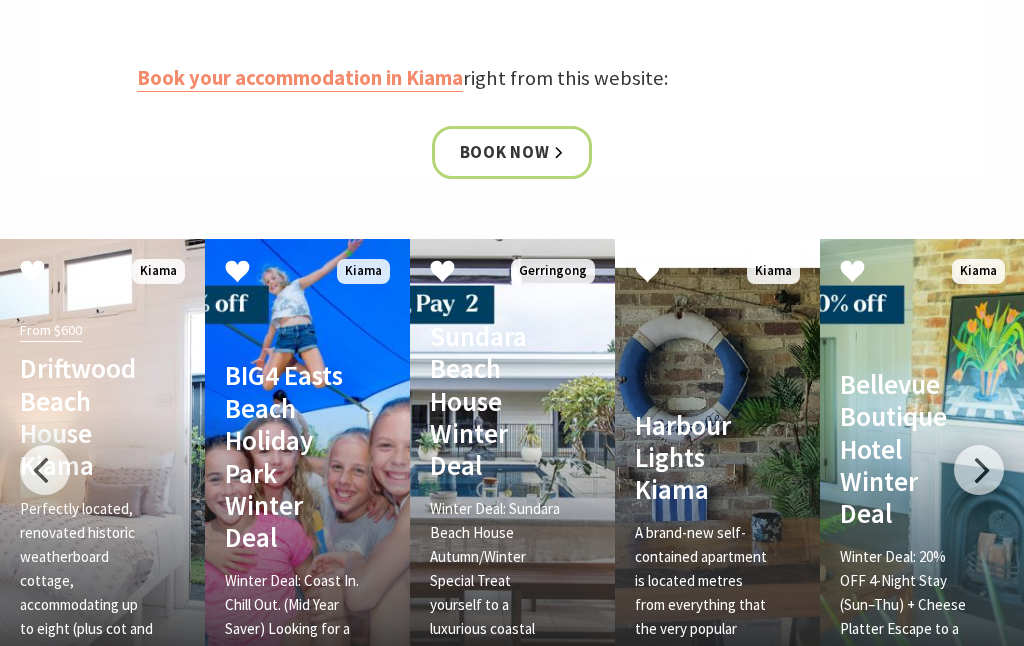 scroll, scrollTop: 922, scrollLeft: 0, axis: vertical 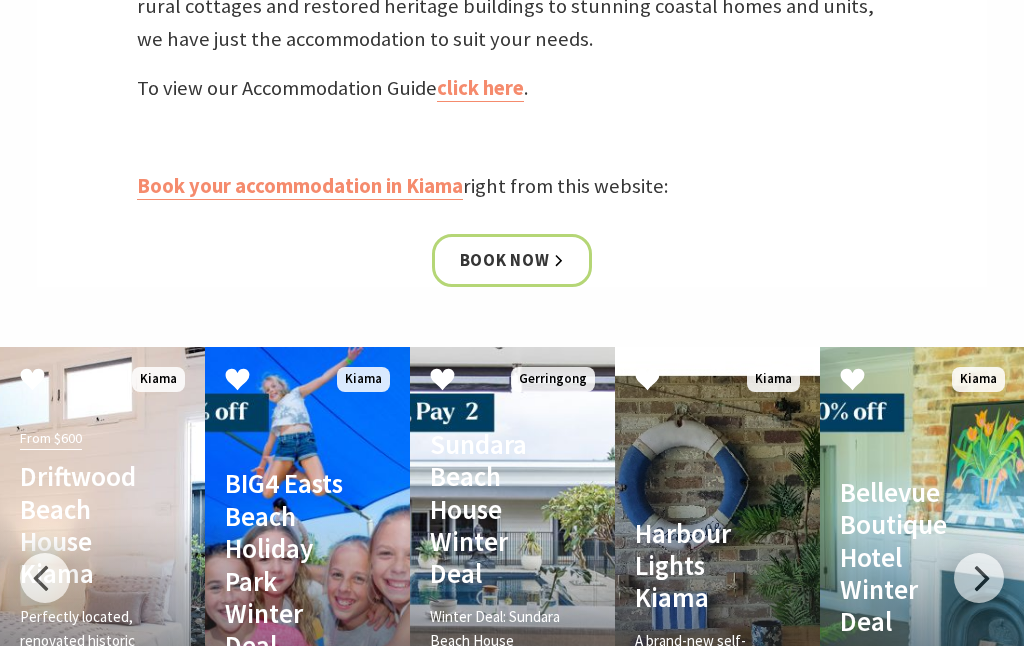 click at bounding box center [979, 578] 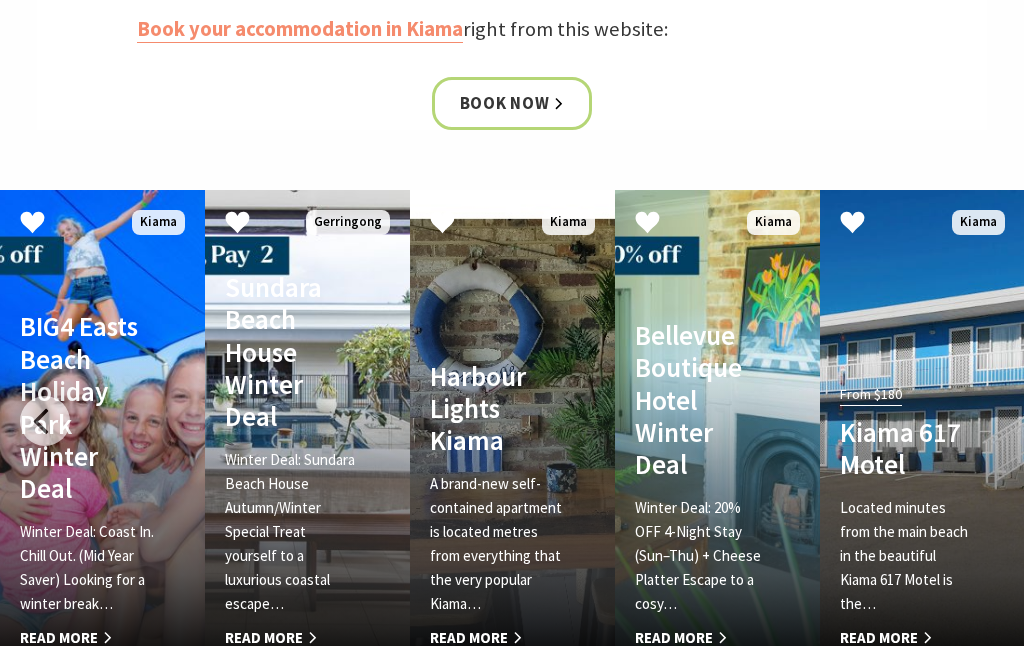 scroll, scrollTop: 971, scrollLeft: 0, axis: vertical 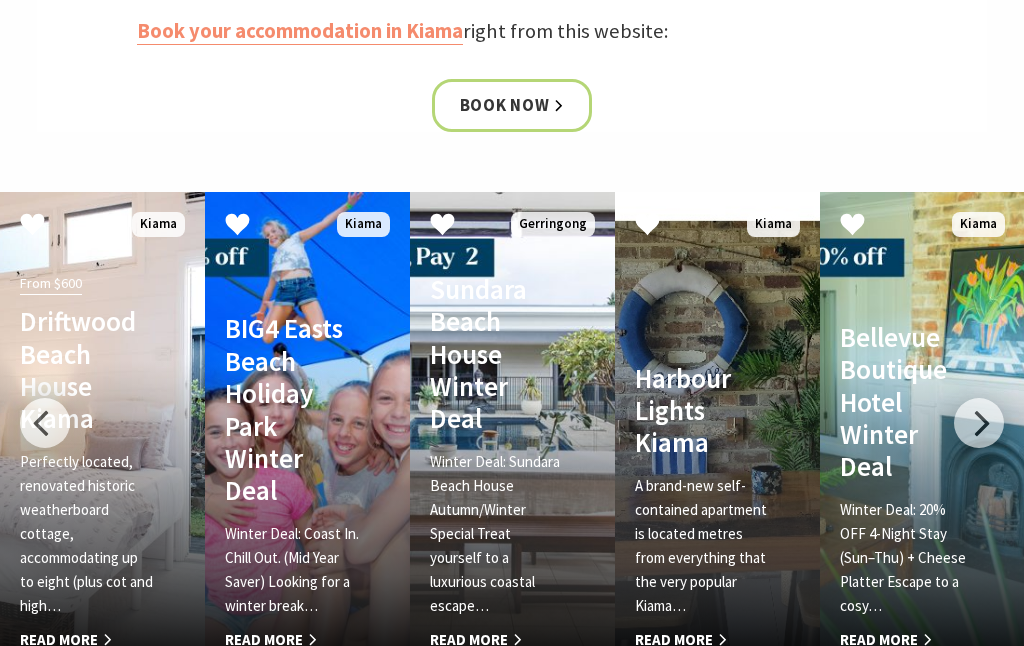 click on "Read More" at bounding box center (292, 640) 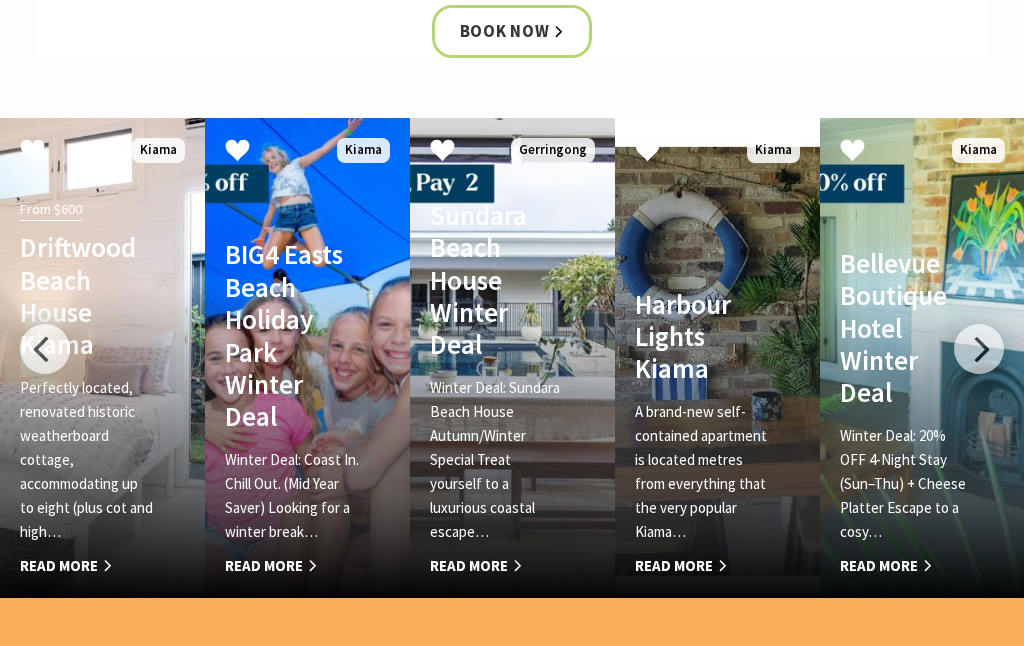 click at bounding box center (45, 349) 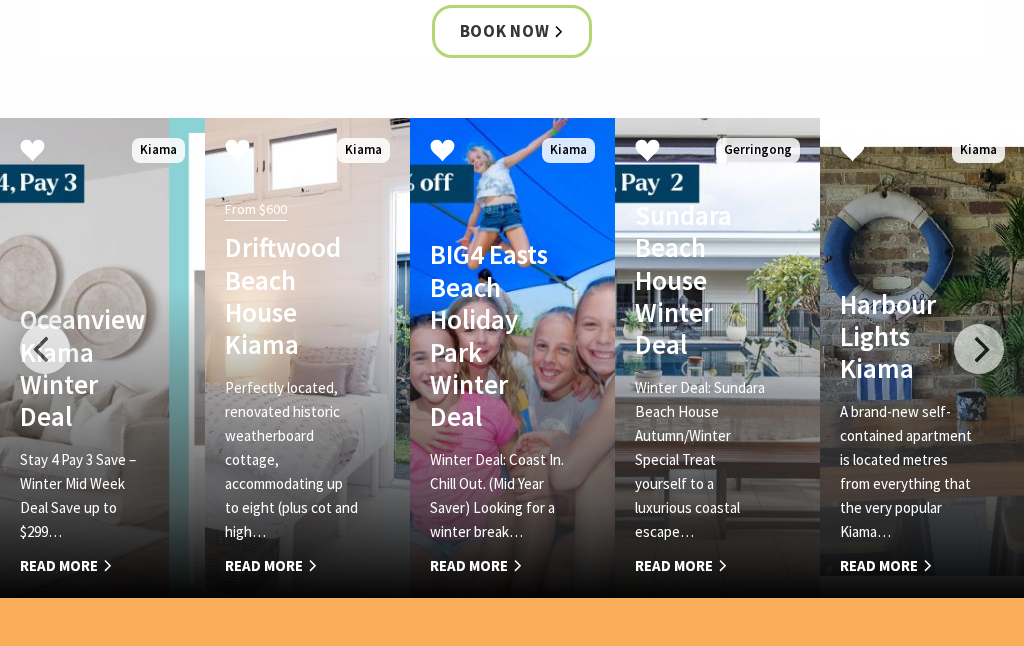 click at bounding box center (45, 349) 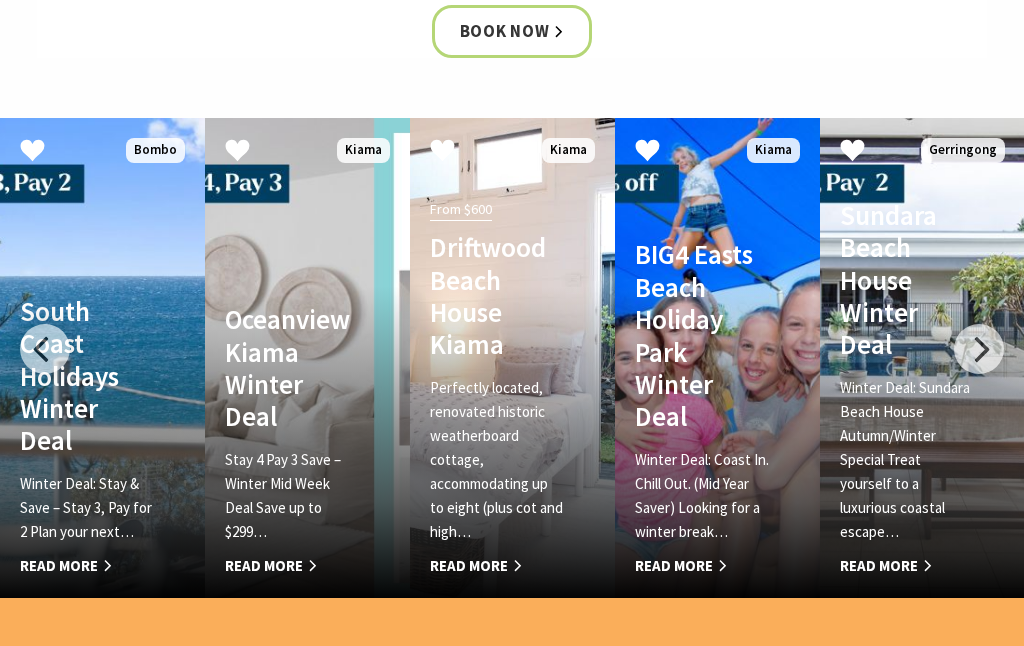 click at bounding box center [45, 349] 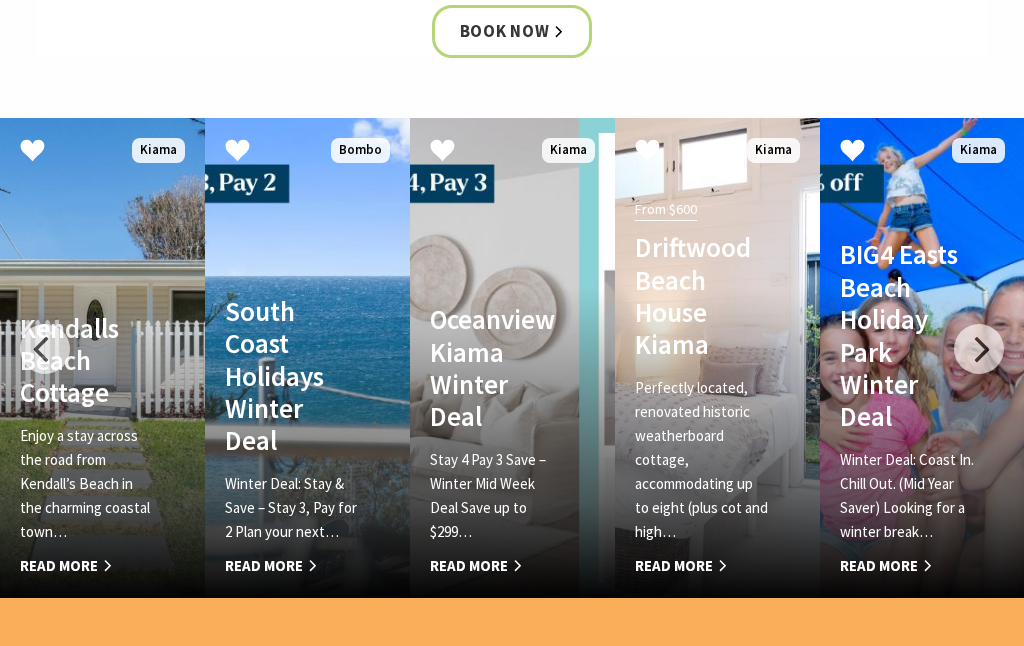 click at bounding box center (45, 349) 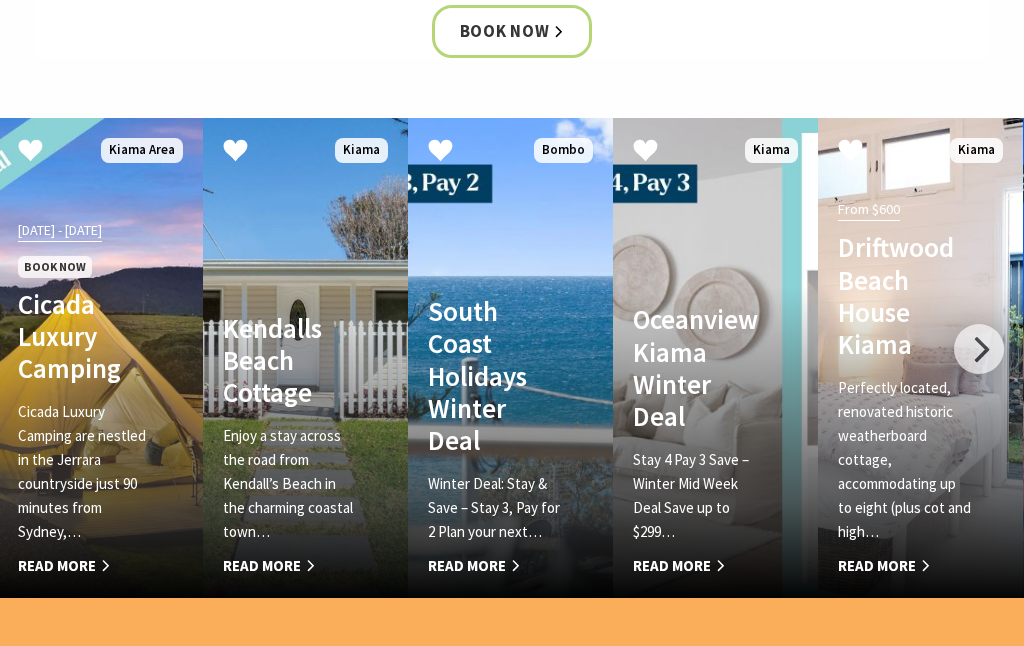 click on "Read More" at bounding box center (495, 566) 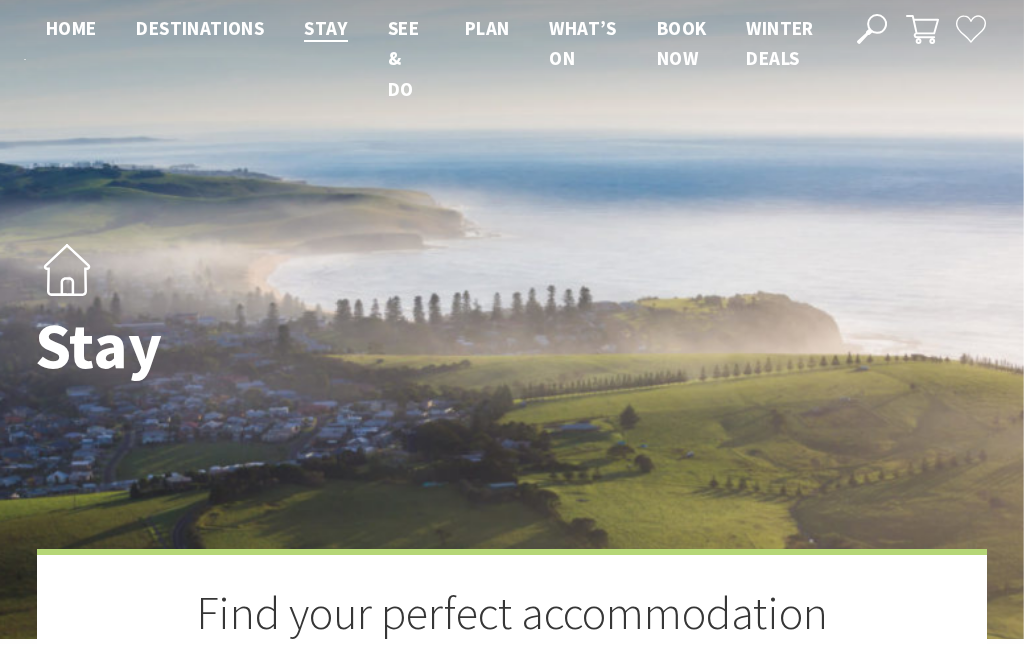 scroll, scrollTop: 0, scrollLeft: 0, axis: both 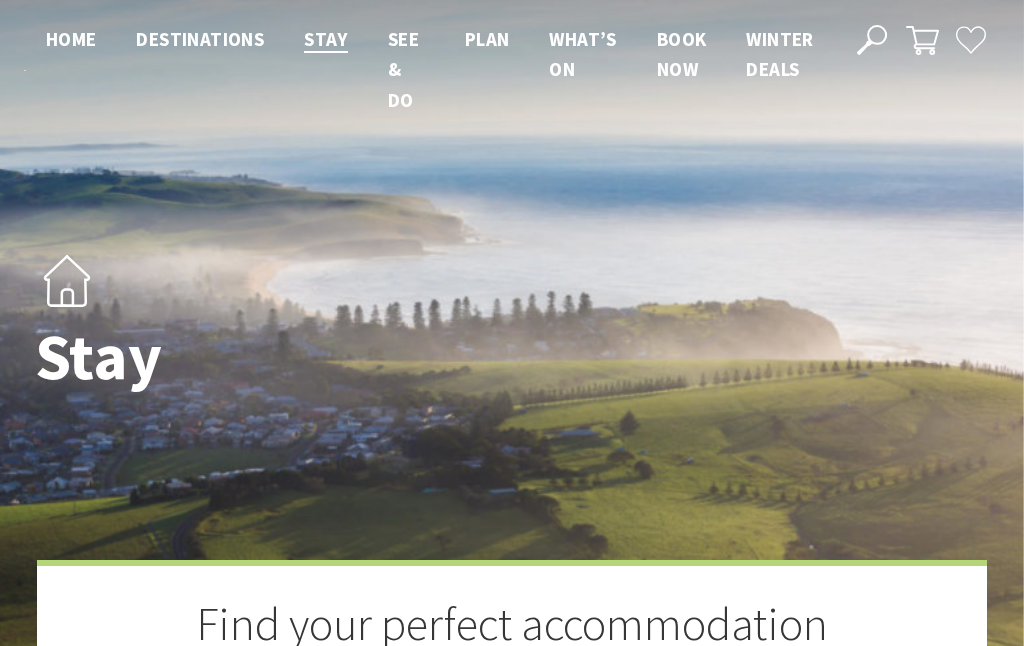 click on "Winter Deals" at bounding box center [779, 54] 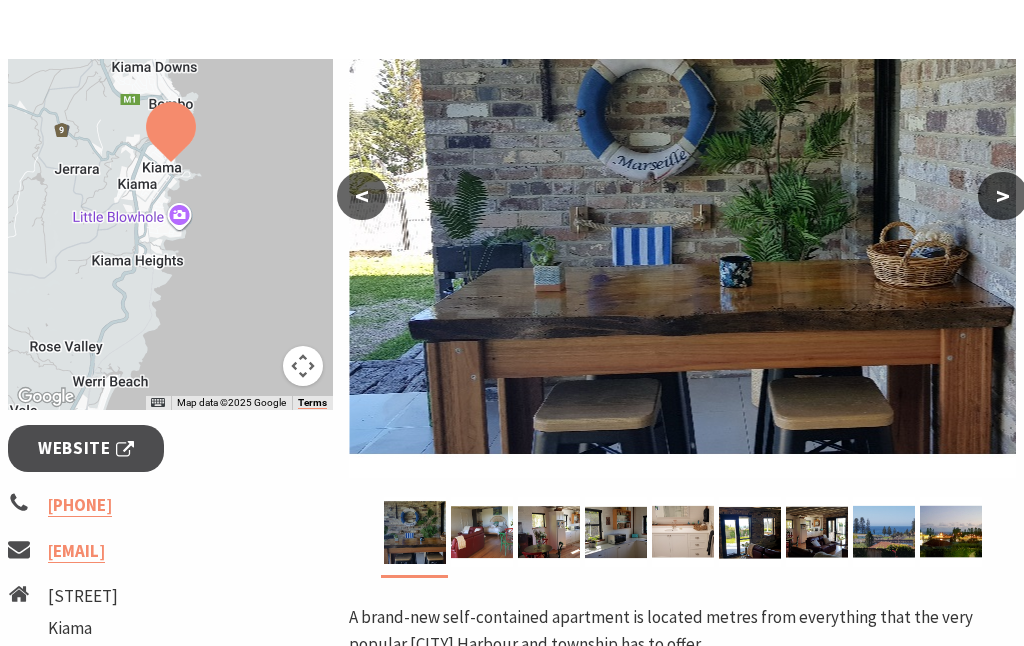 scroll, scrollTop: 397, scrollLeft: 0, axis: vertical 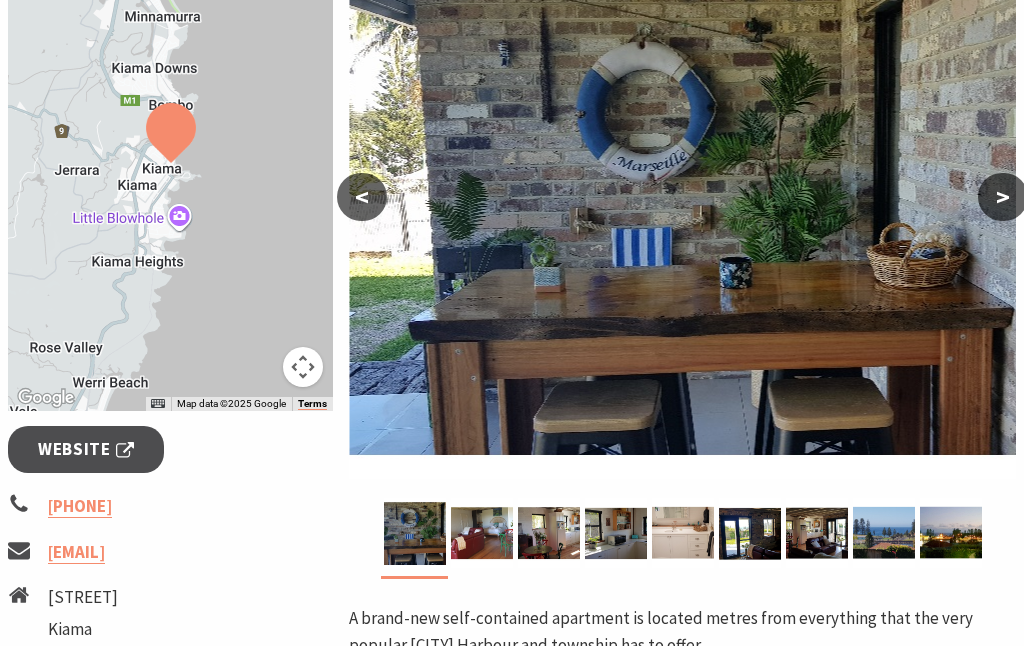 click at bounding box center (482, 533) 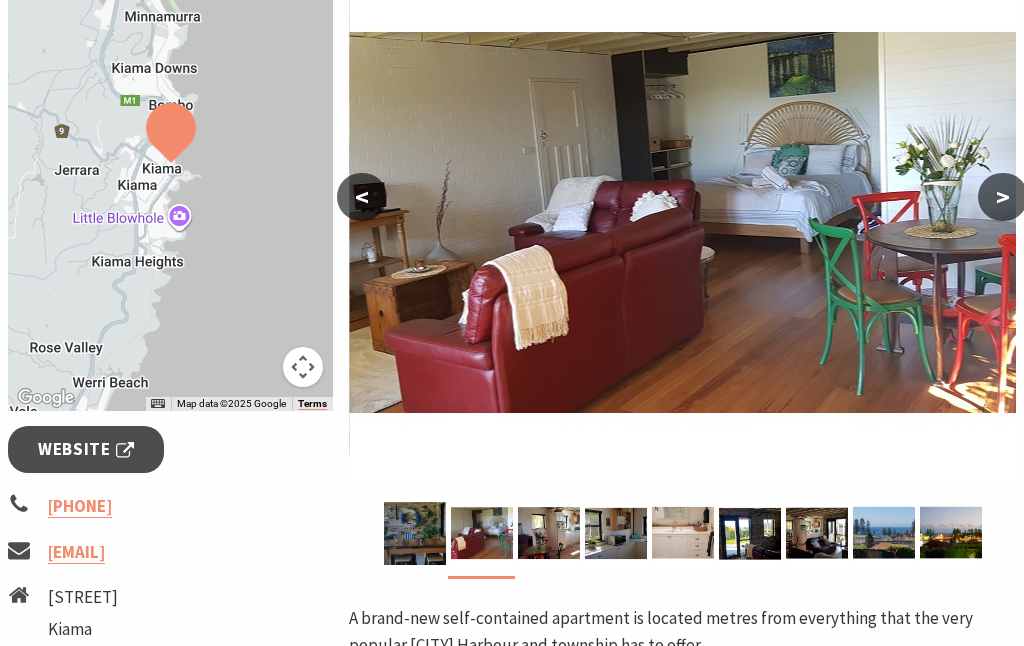 click at bounding box center (549, 533) 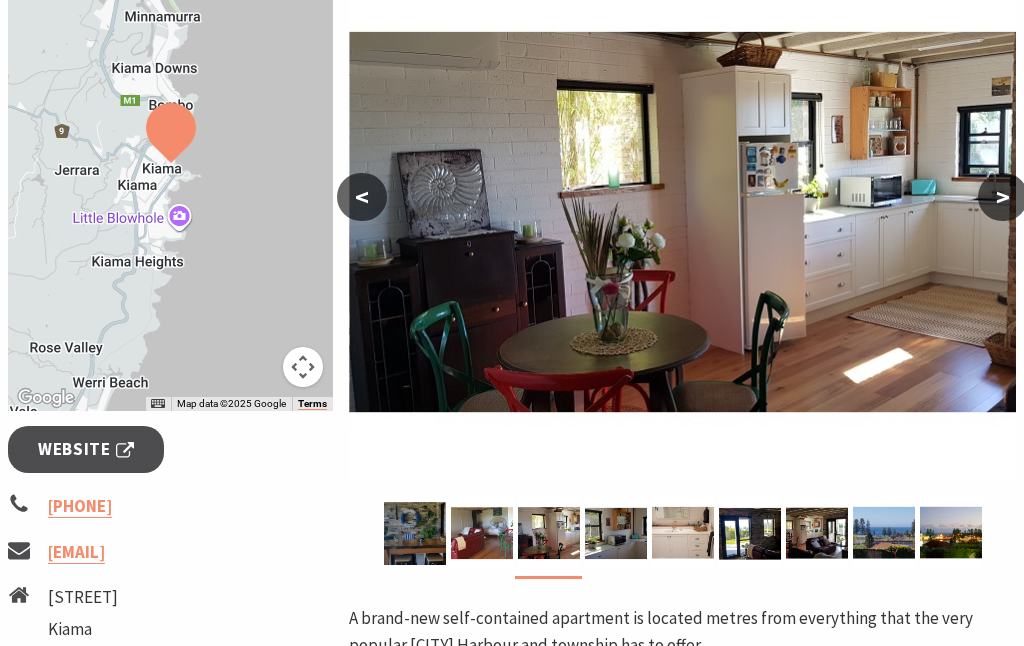 click at bounding box center (616, 533) 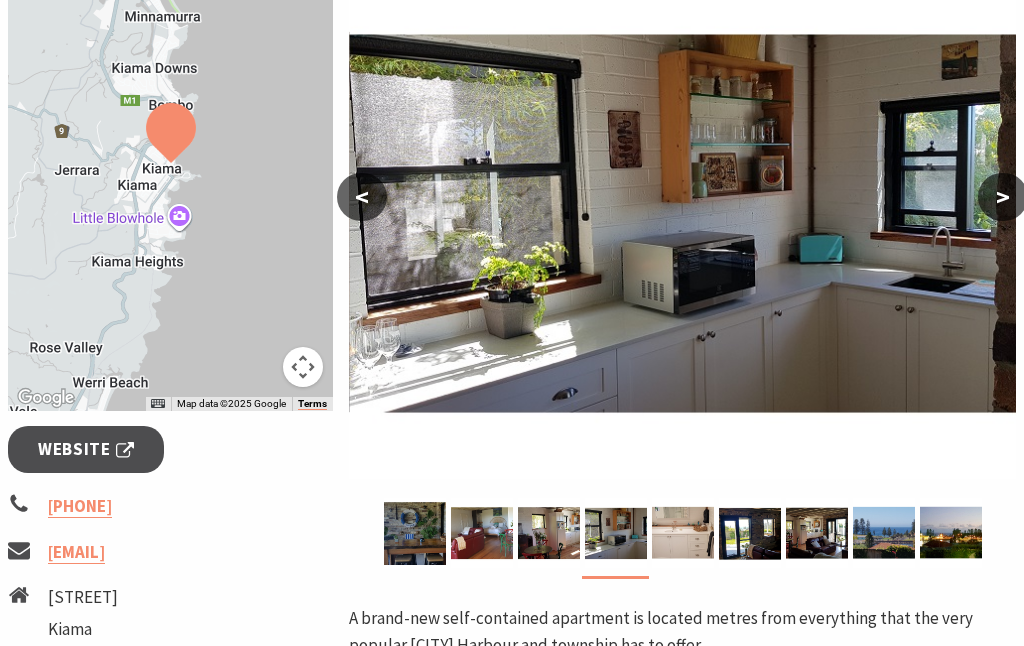 click at bounding box center (616, 533) 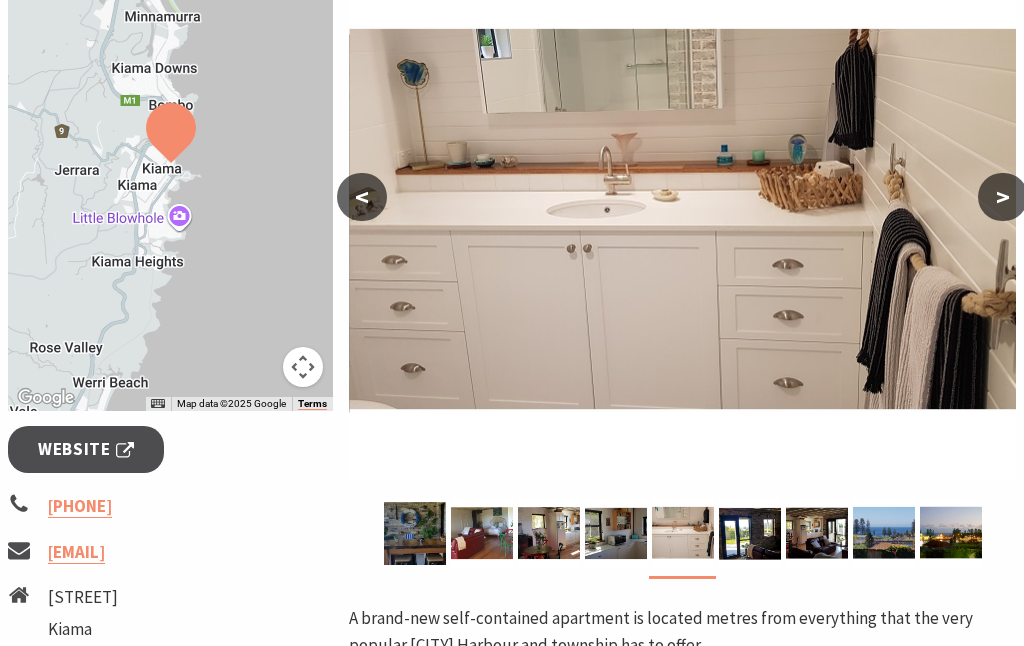 click at bounding box center [750, 533] 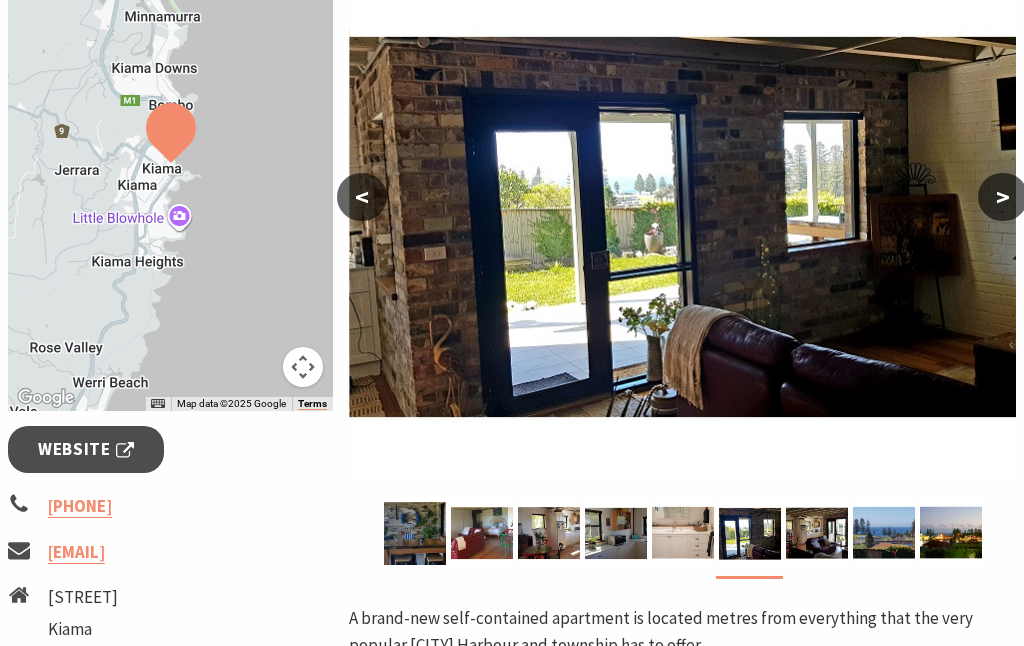 click at bounding box center [817, 533] 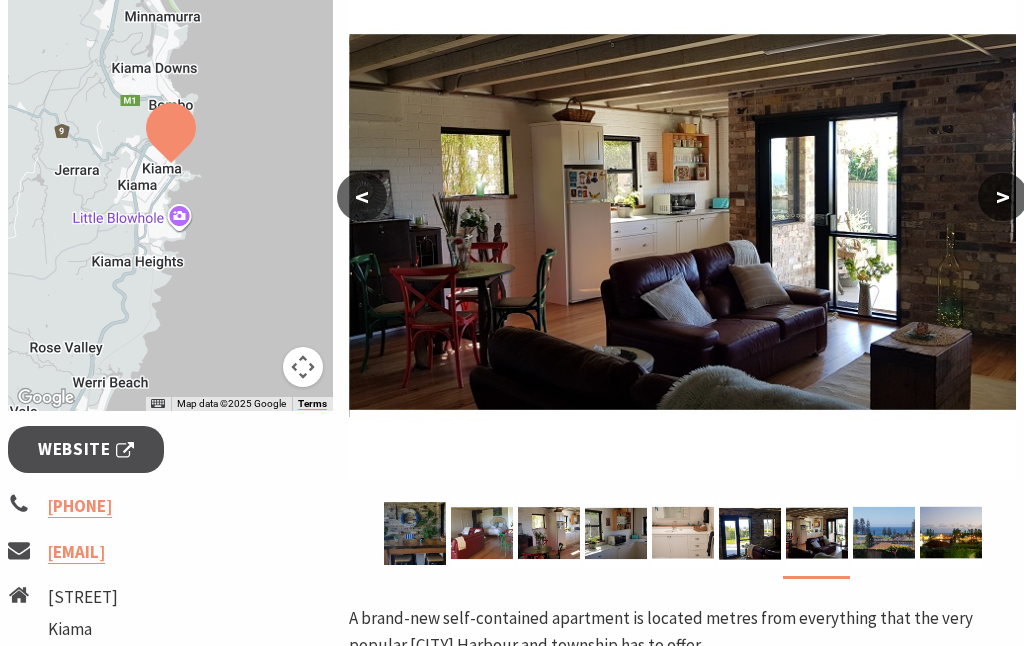 click at bounding box center [884, 533] 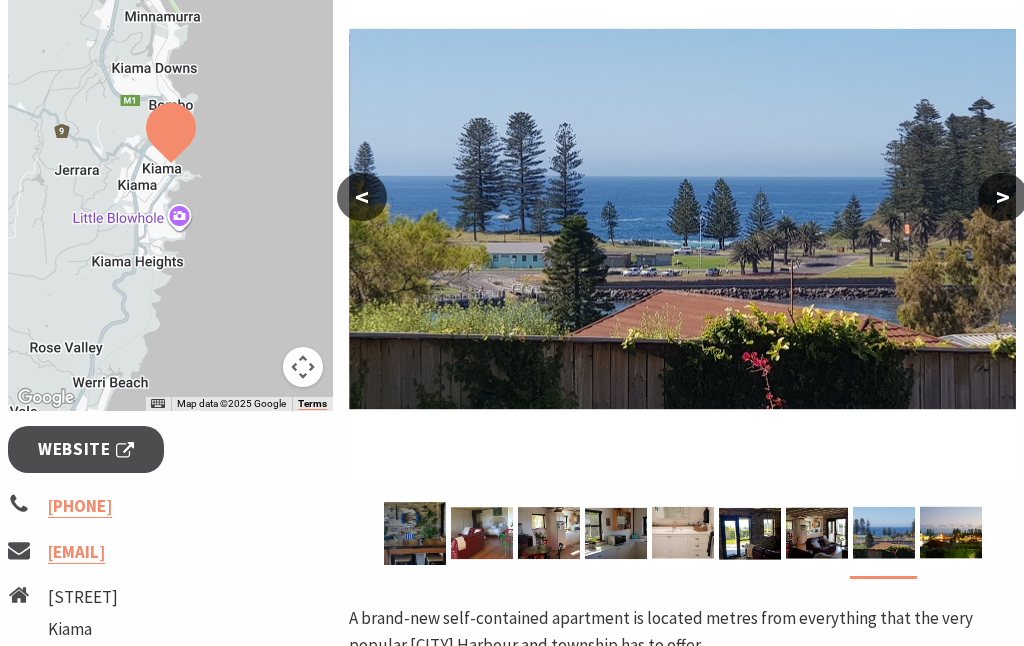 click at bounding box center (951, 533) 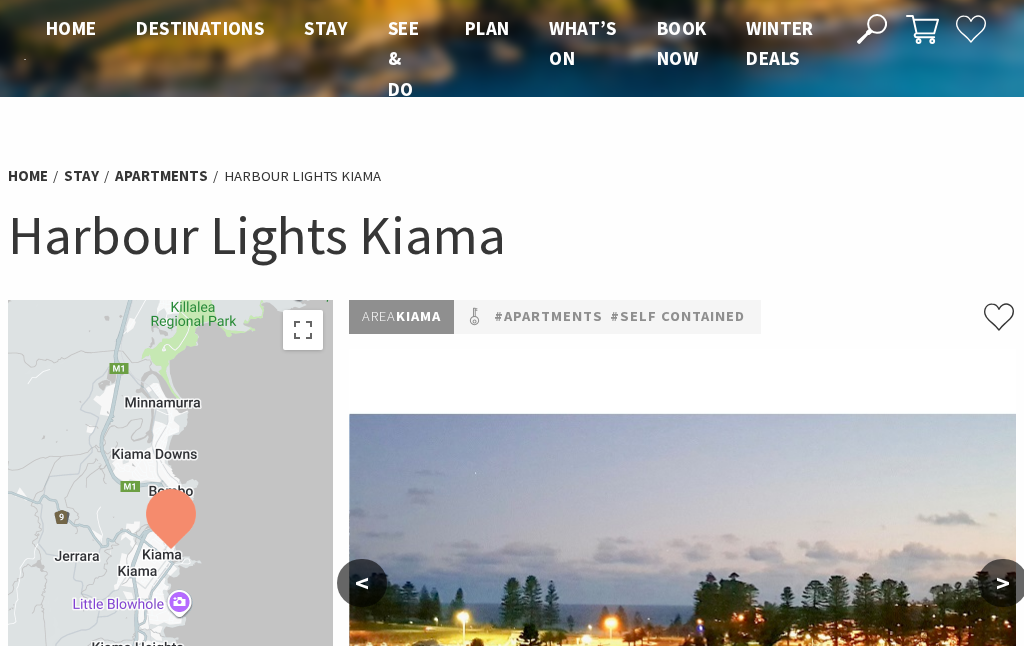 scroll, scrollTop: 0, scrollLeft: 0, axis: both 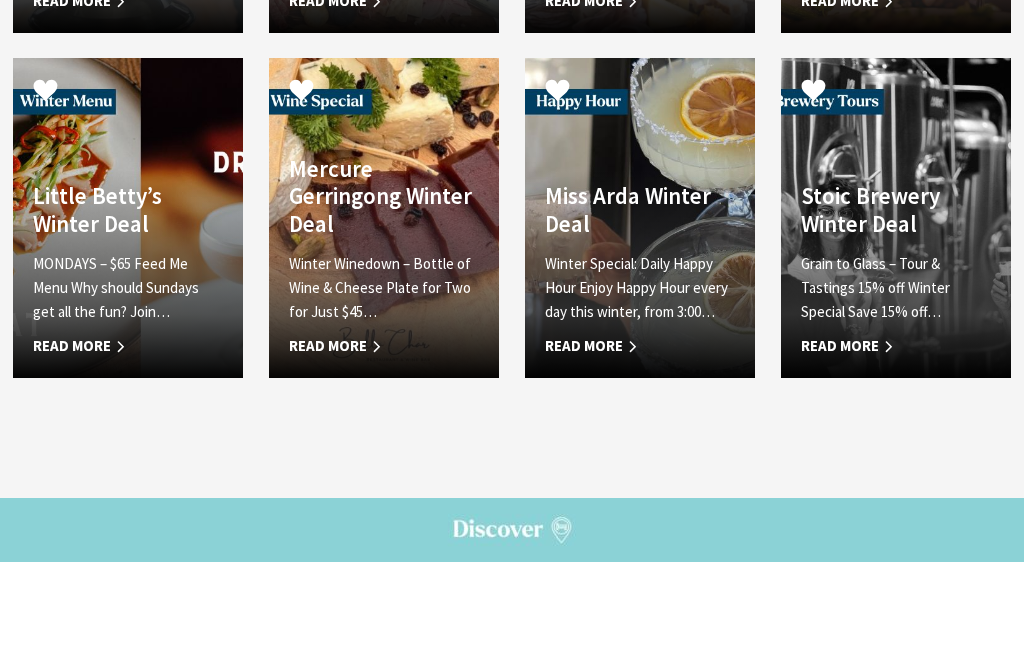 click on "MONDAYS – $65 Feed Me Menu Why should Sundays get all the fun? Join…" at bounding box center [128, 288] 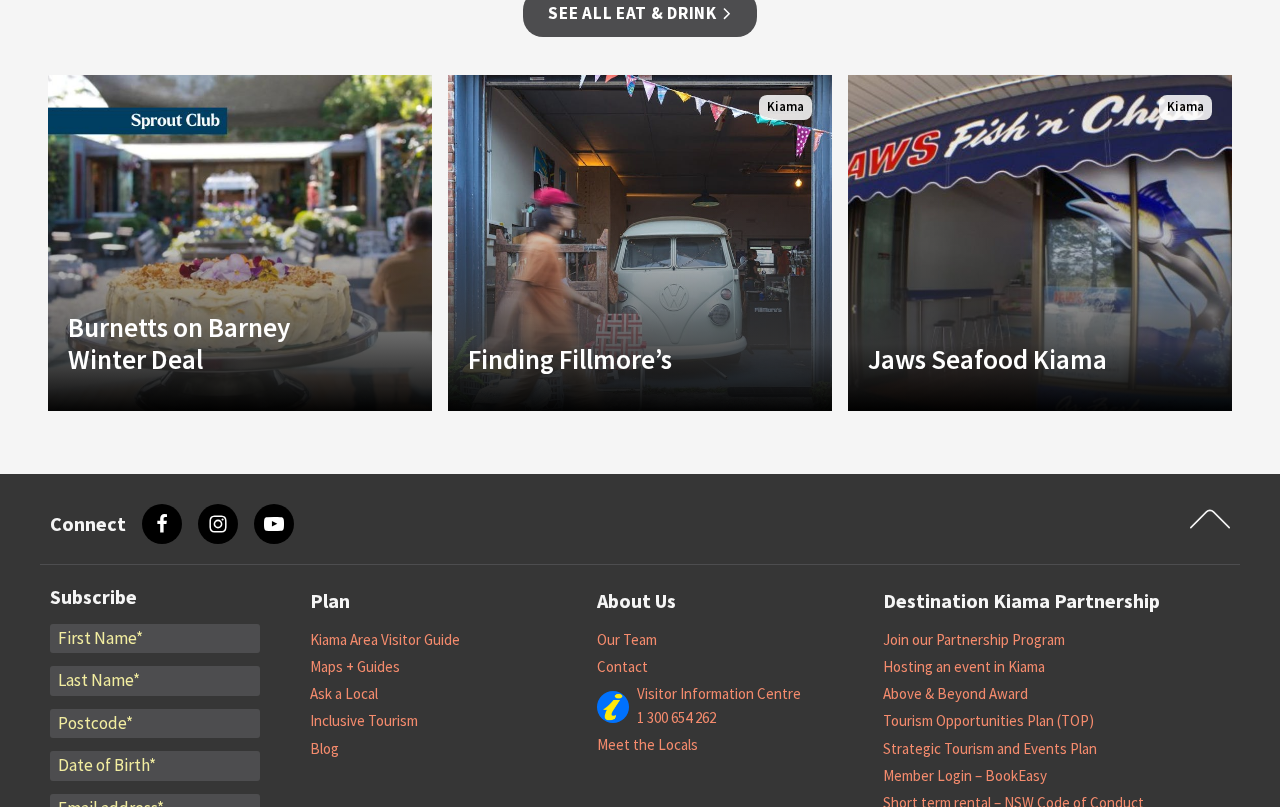 scroll, scrollTop: 2161, scrollLeft: 0, axis: vertical 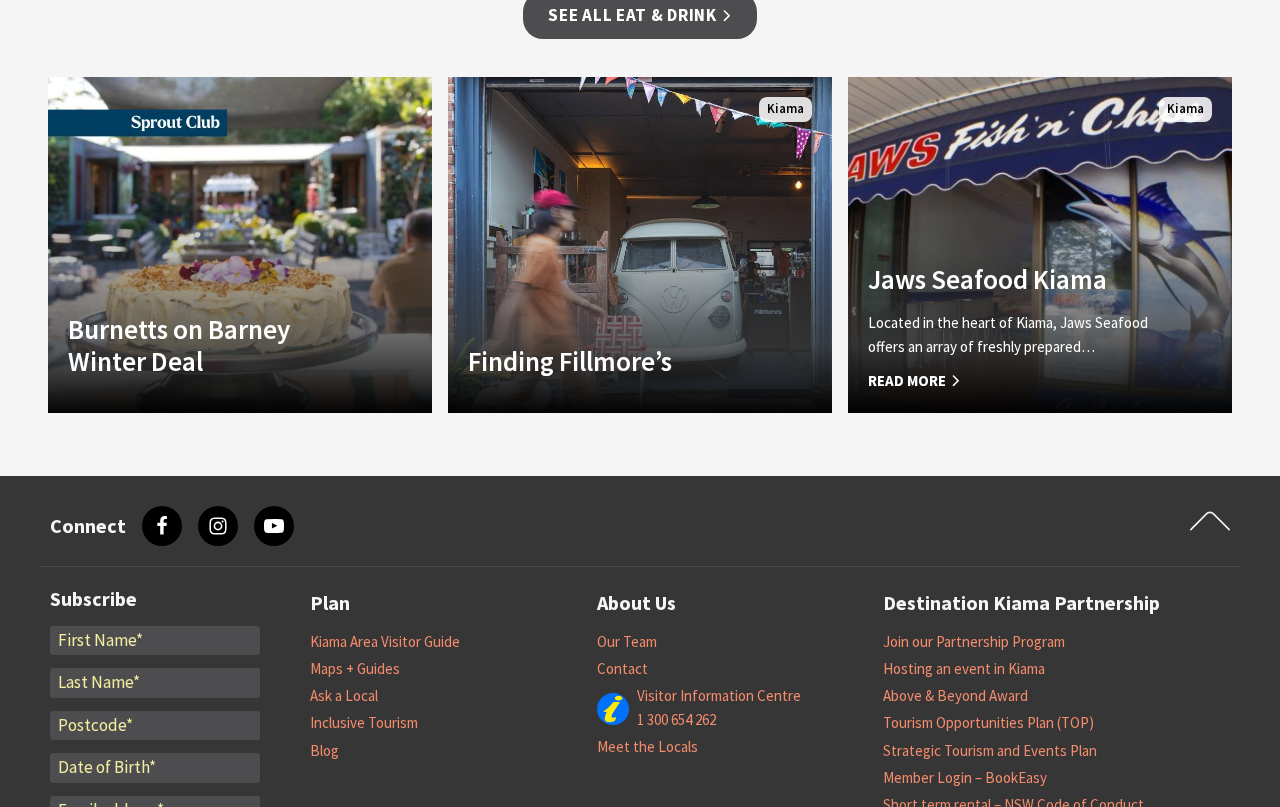 click on "Read More" at bounding box center (1011, 381) 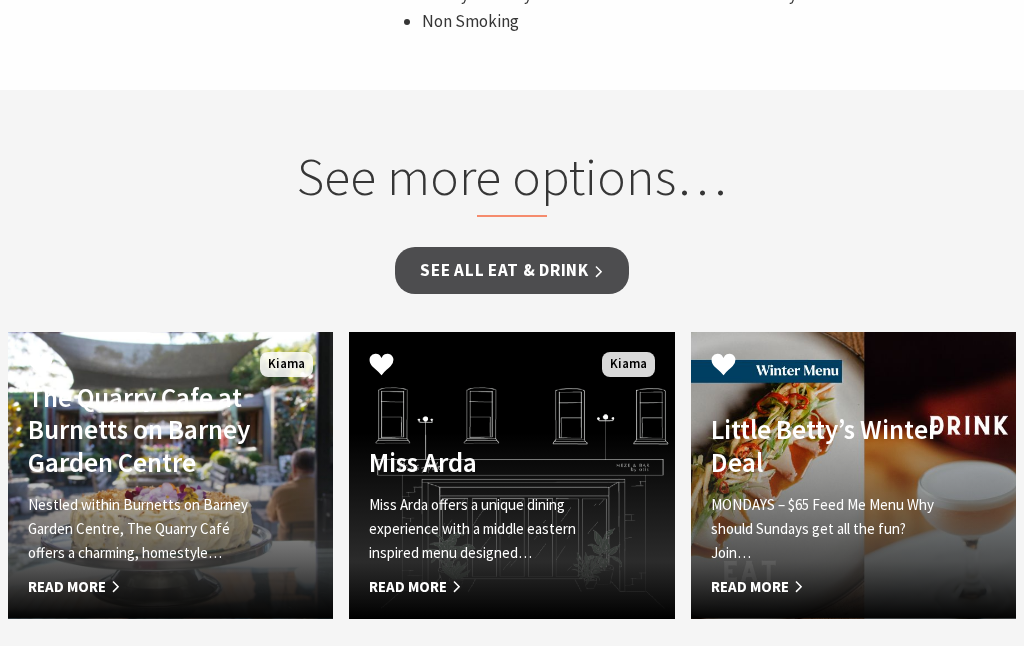 scroll, scrollTop: 1512, scrollLeft: 0, axis: vertical 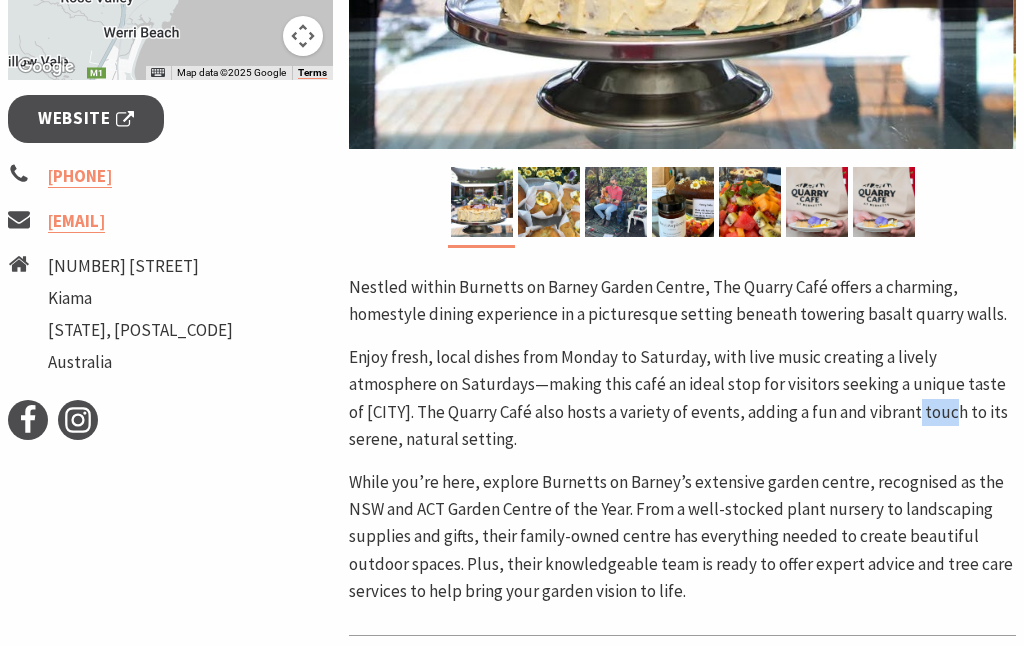 click on "While you’re here, explore Burnetts on Barney’s extensive garden centre, recognised as the NSW and ACT Garden Centre of the Year. From a well-stocked plant nursery to landscaping supplies and gifts, their family-owned centre has everything needed to create beautiful outdoor spaces. Plus, their knowledgeable team is ready to offer expert advice and tree care services to help bring your garden vision to life." at bounding box center [682, 537] 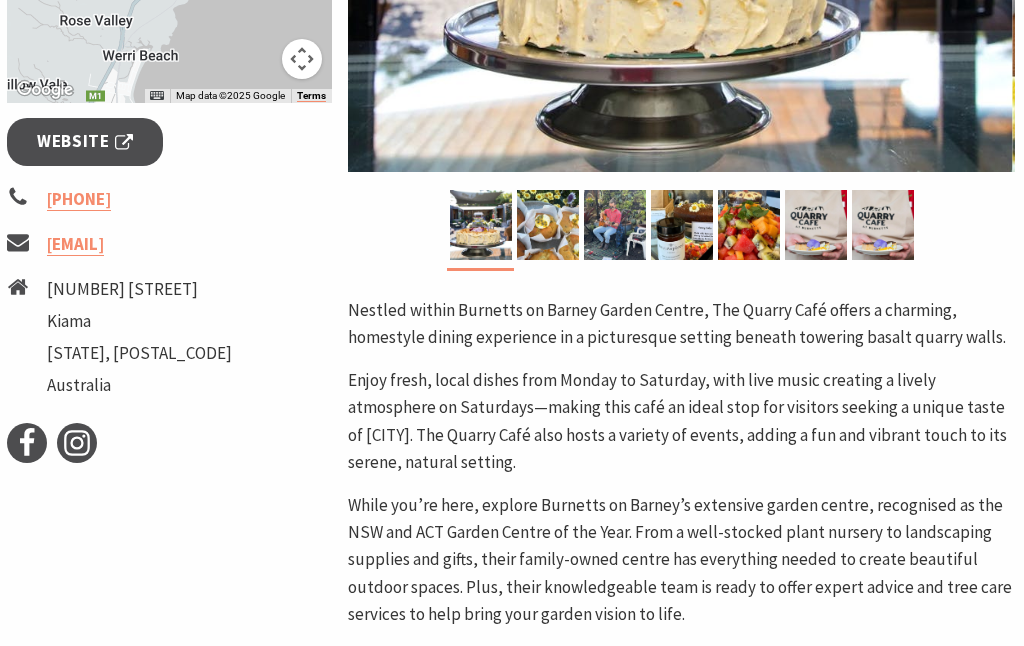 scroll, scrollTop: 776, scrollLeft: 1, axis: both 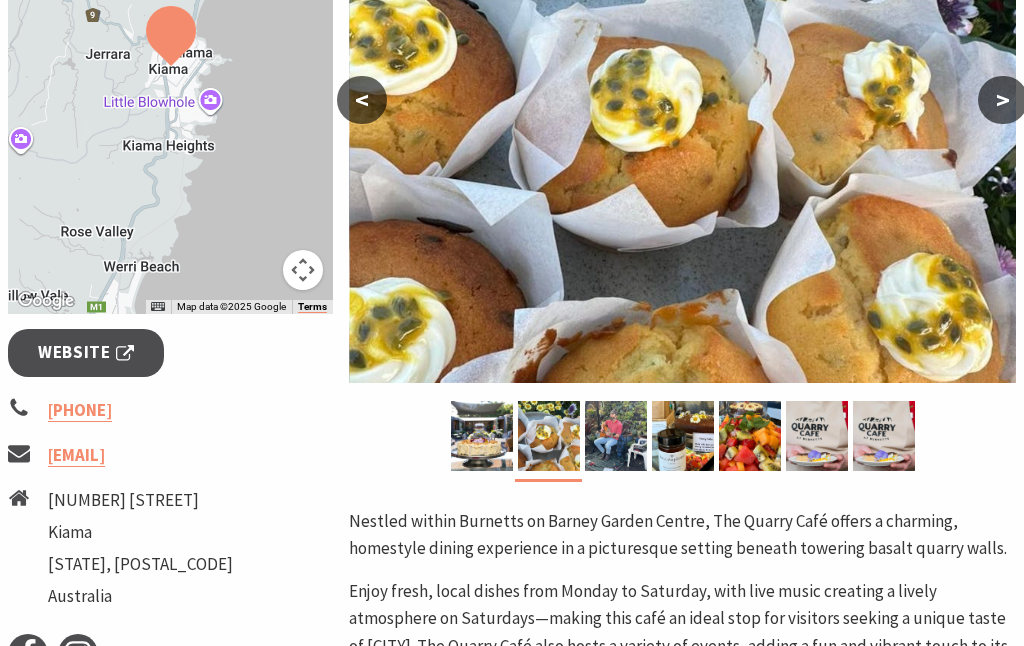 click at bounding box center (616, 436) 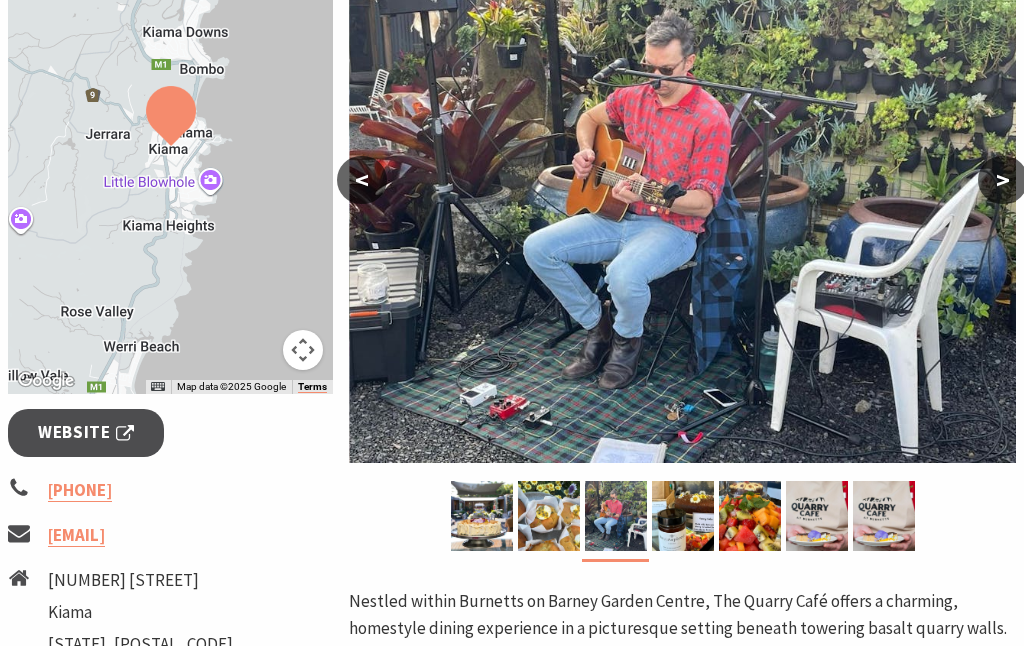 scroll, scrollTop: 482, scrollLeft: 0, axis: vertical 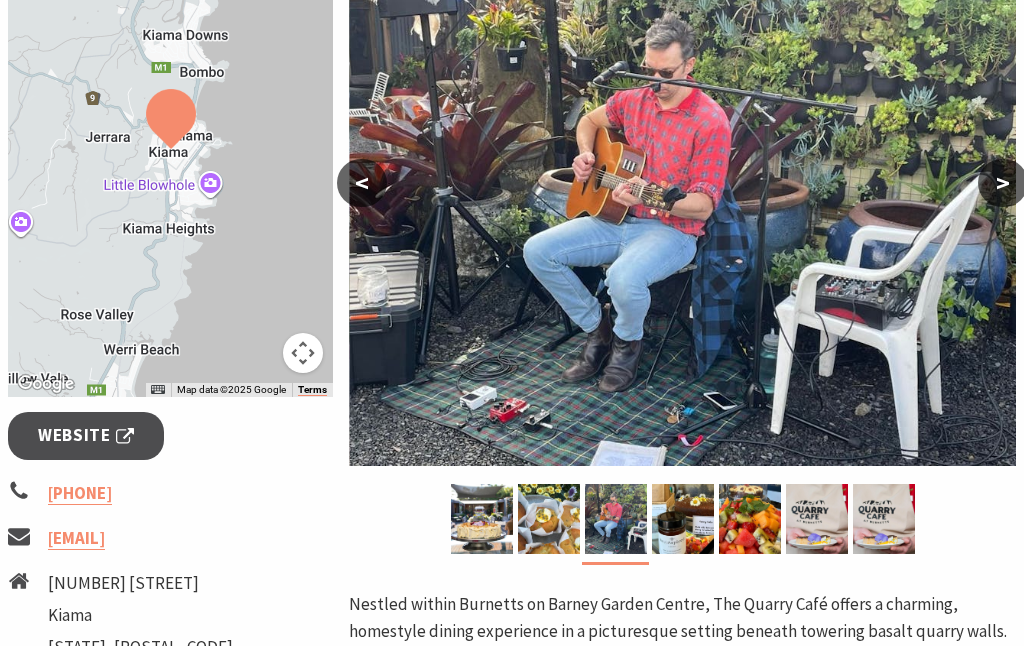 click at bounding box center [683, 519] 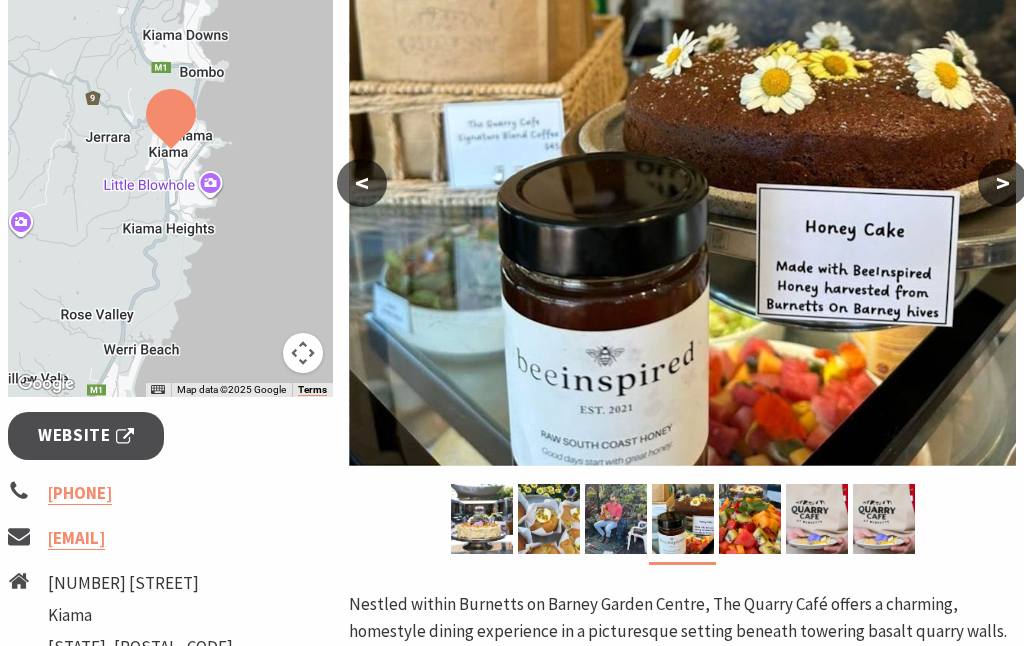 click at bounding box center [750, 519] 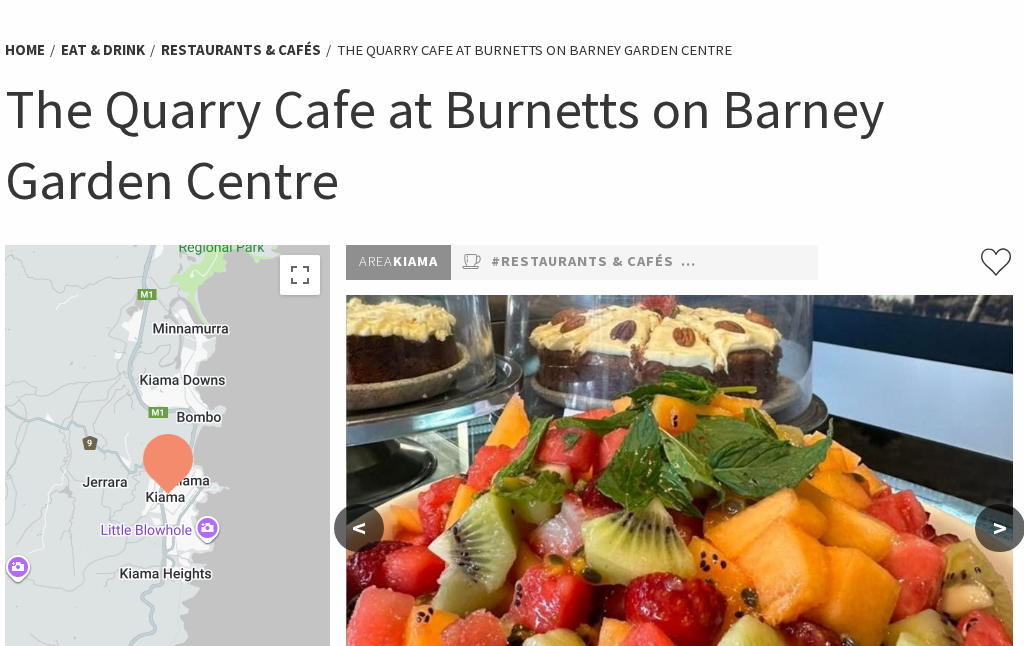 scroll, scrollTop: 136, scrollLeft: 4, axis: both 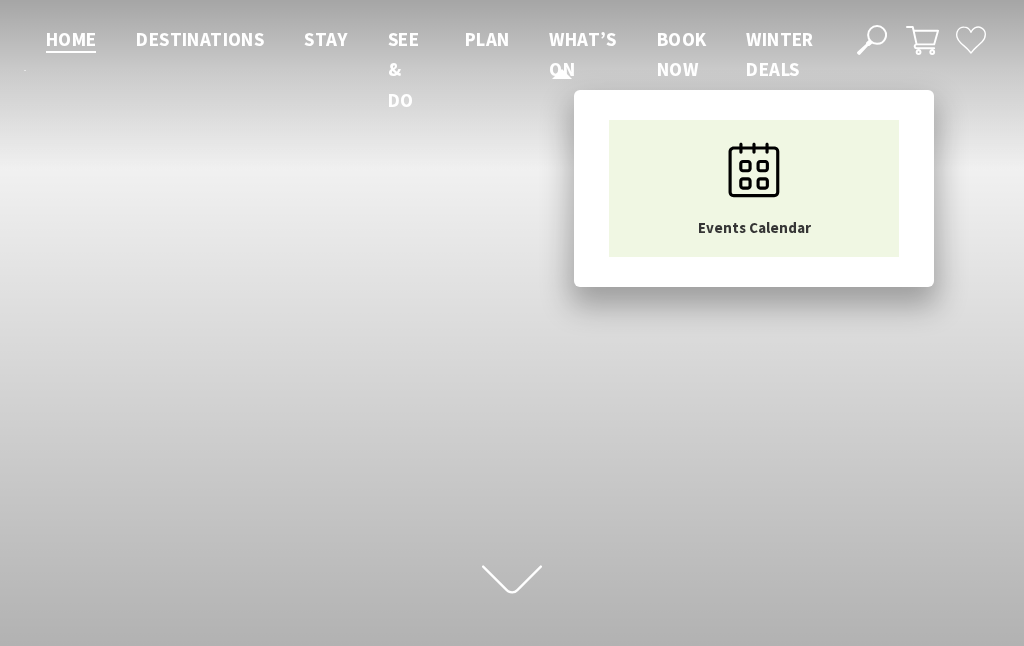 click on "What’s On" at bounding box center [582, 54] 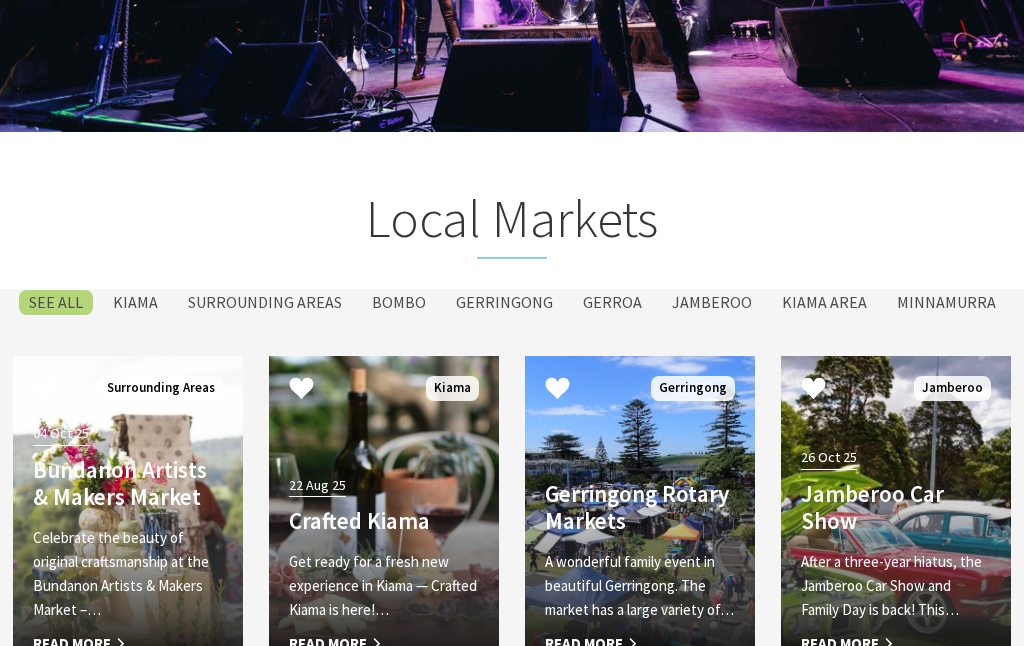 scroll, scrollTop: 2904, scrollLeft: 0, axis: vertical 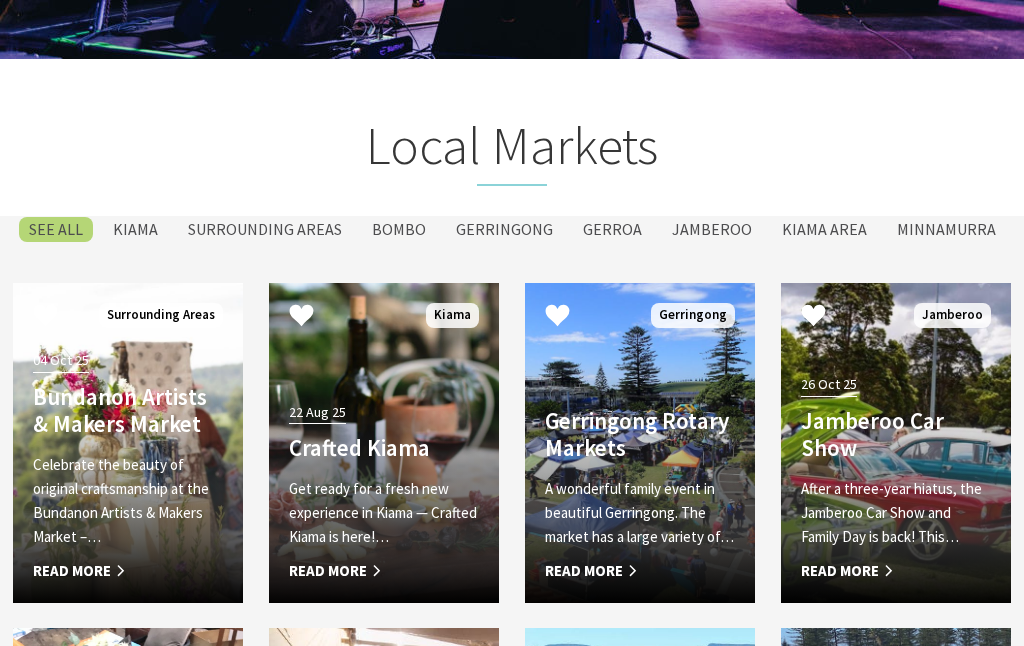 click on "Crafted Kiama" at bounding box center (384, 448) 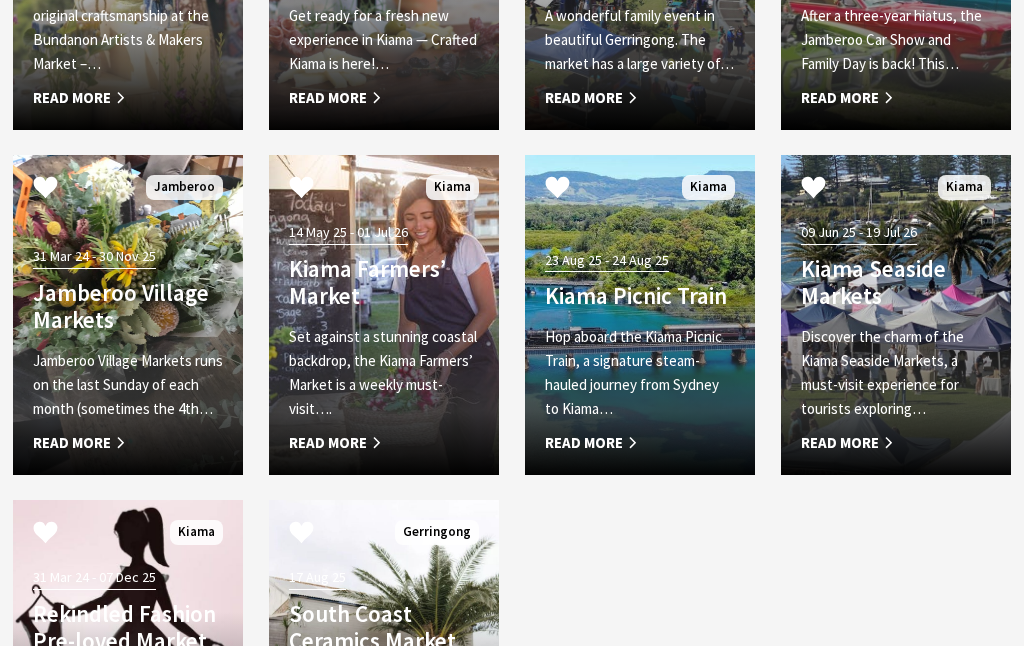 scroll, scrollTop: 3450, scrollLeft: 0, axis: vertical 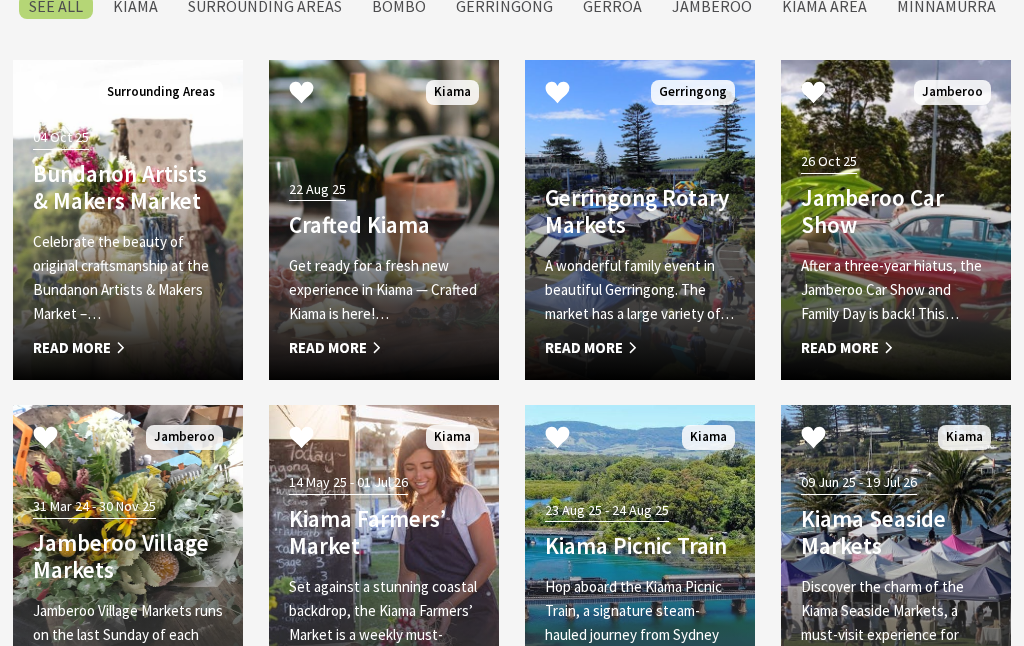 click on "Read More" at bounding box center (640, 348) 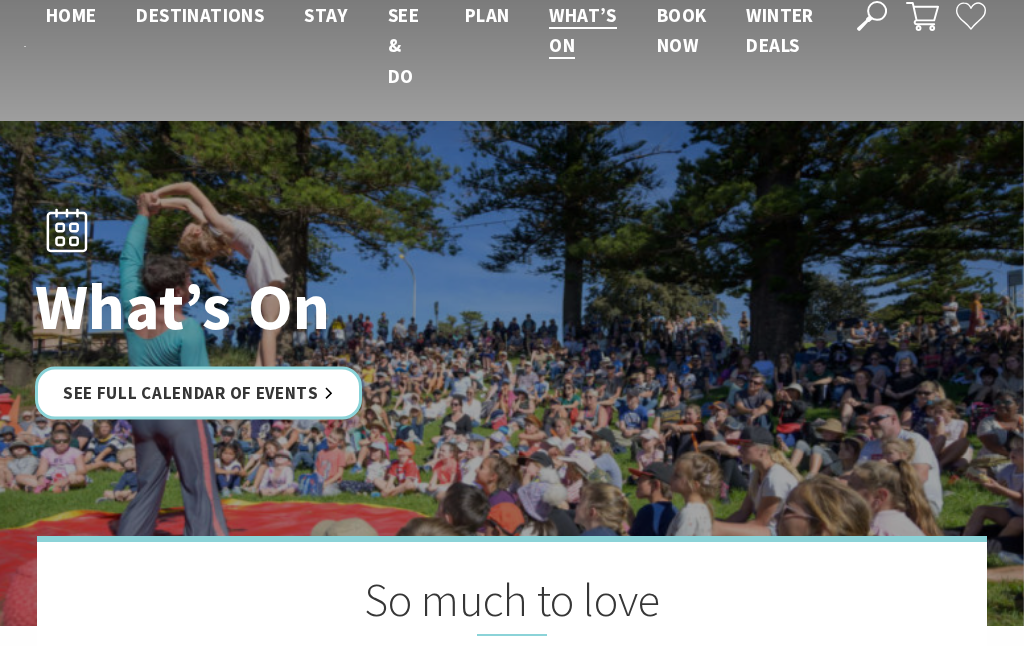 scroll, scrollTop: 0, scrollLeft: 0, axis: both 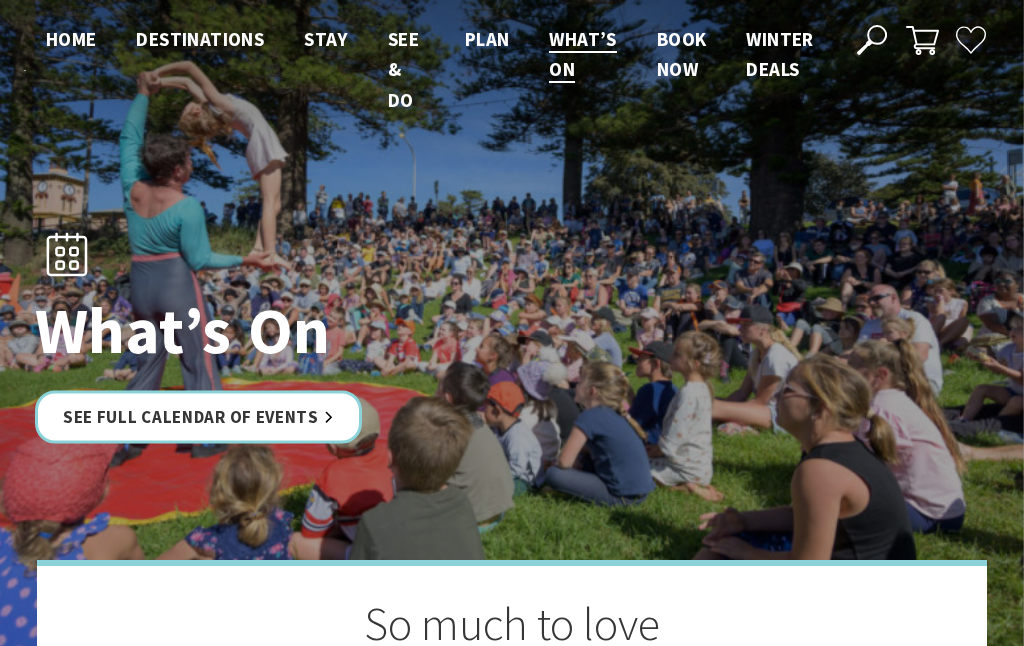 click on "See Full Calendar of Events" at bounding box center (198, 416) 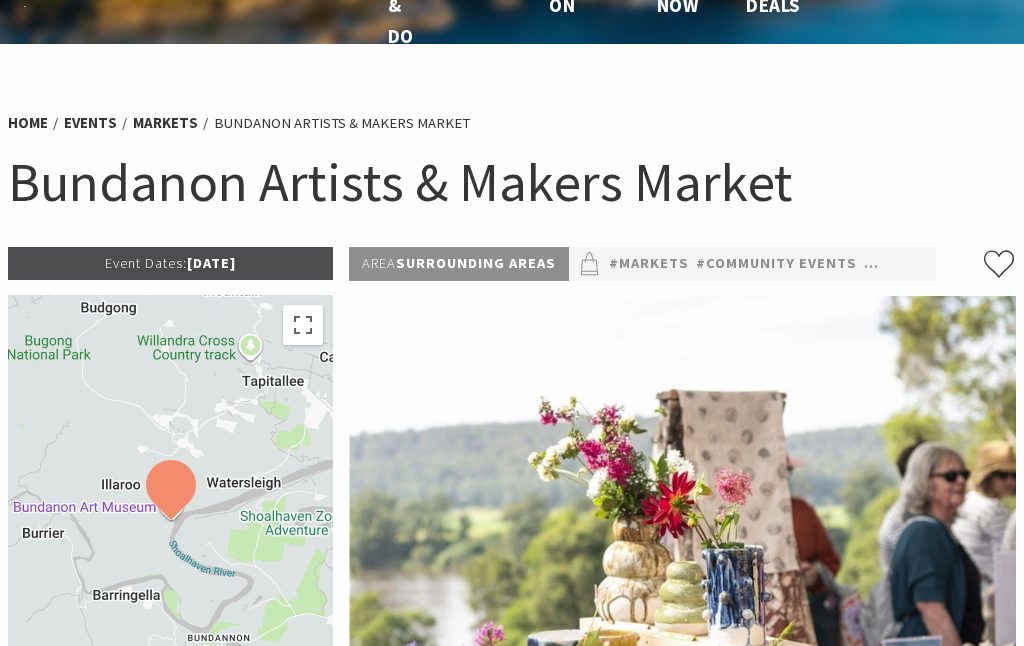 scroll, scrollTop: 0, scrollLeft: 0, axis: both 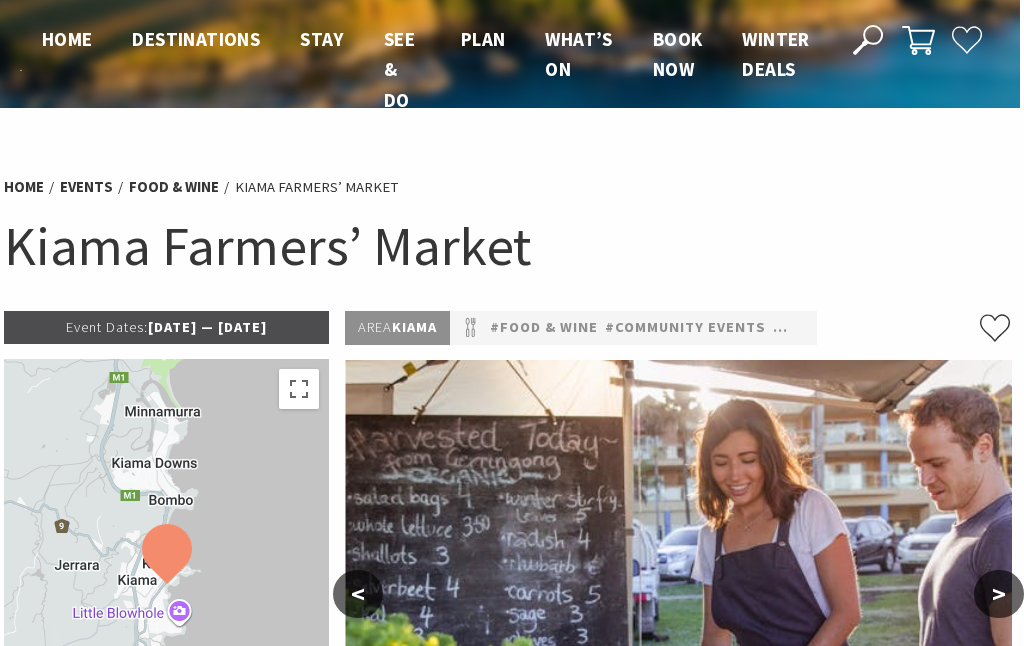 click on "Event Dates:  14 May 2025 — 01 Jul 2026" at bounding box center (166, 327) 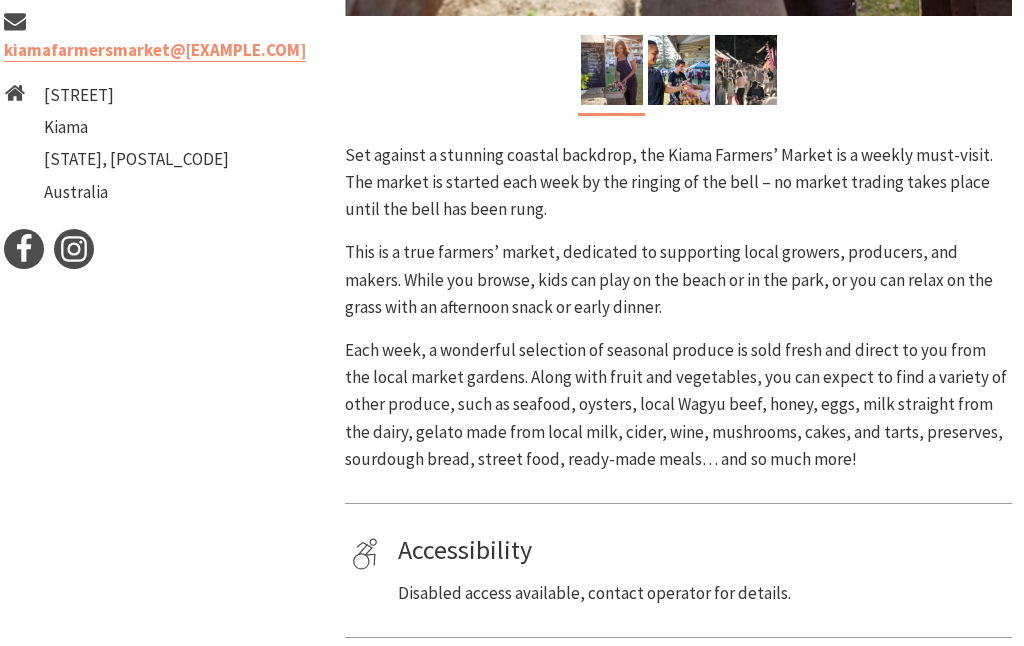 scroll, scrollTop: 844, scrollLeft: 4, axis: both 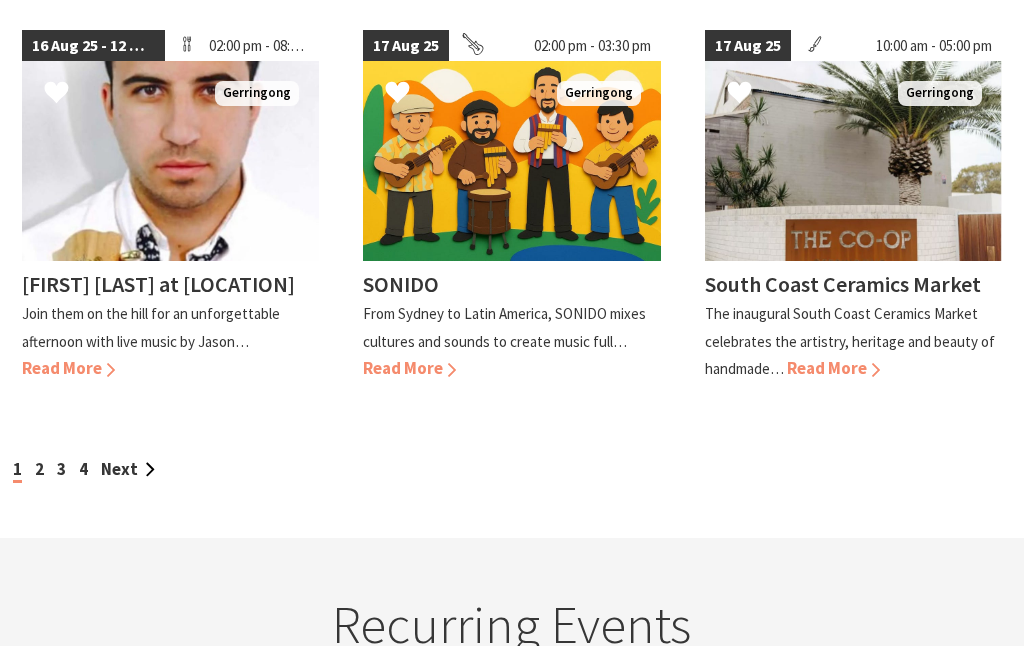 click on "1
2
3
4
Next" at bounding box center [512, 469] 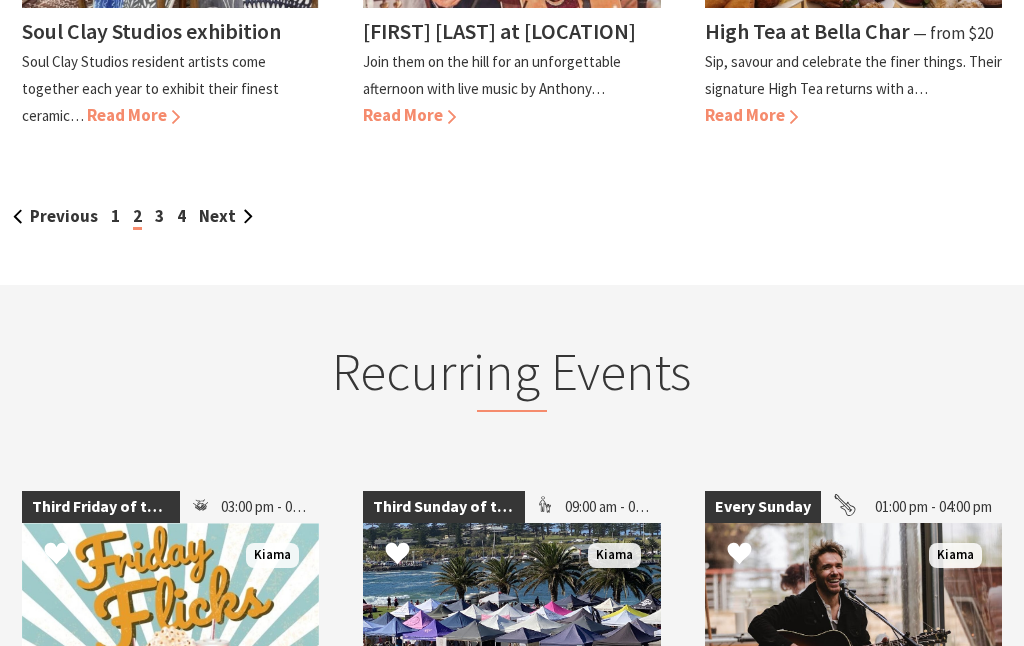 scroll, scrollTop: 2129, scrollLeft: 0, axis: vertical 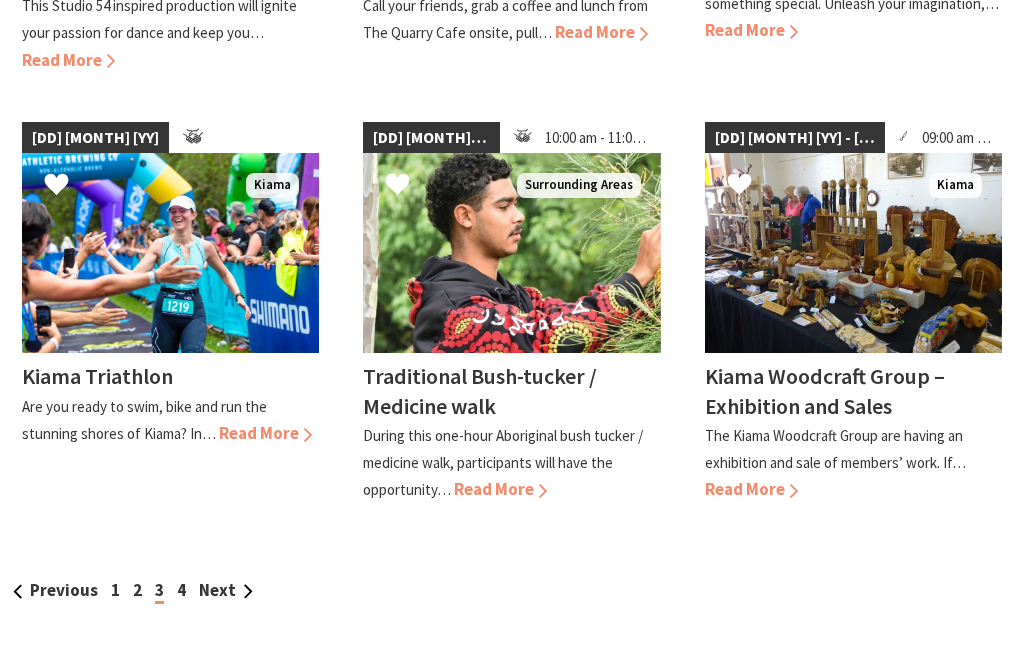 click on "Previous
1
2
3
4
Next" at bounding box center [512, 591] 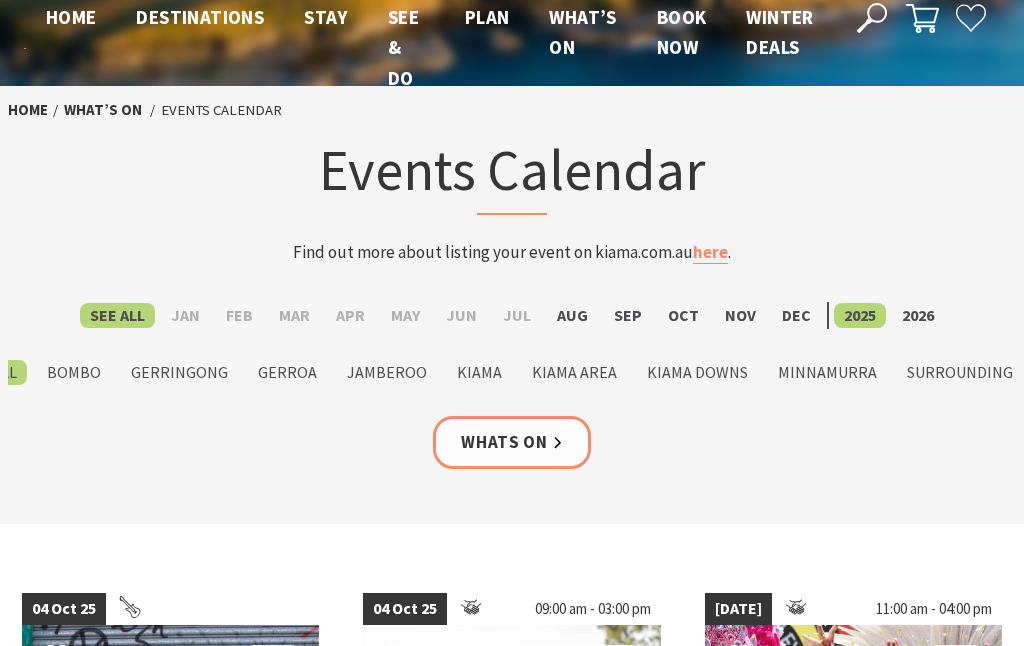 scroll, scrollTop: 0, scrollLeft: 0, axis: both 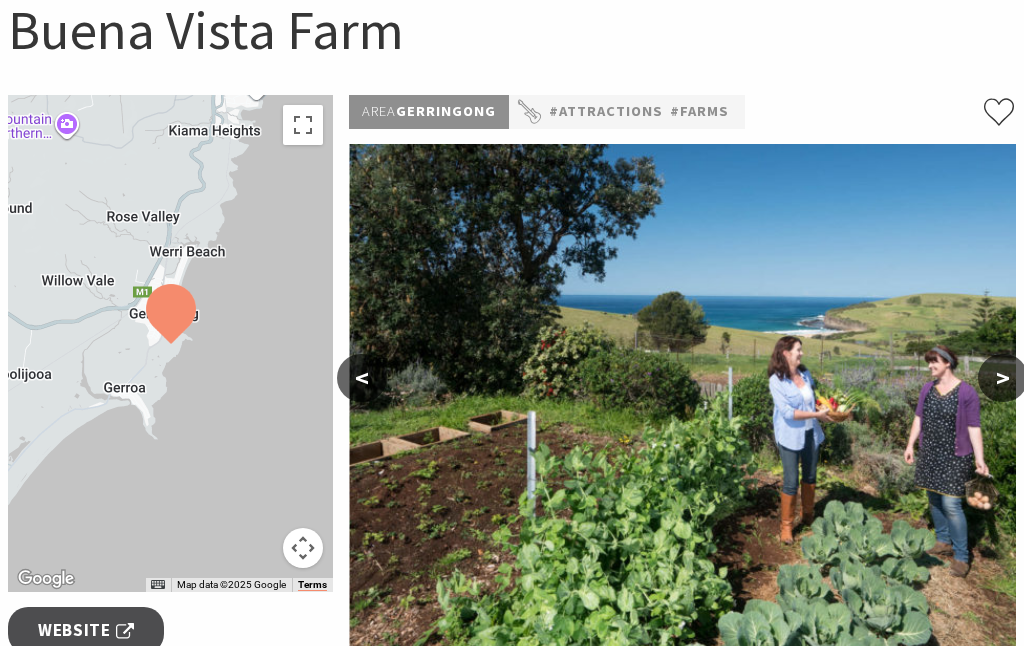 click on ">" at bounding box center (1003, 378) 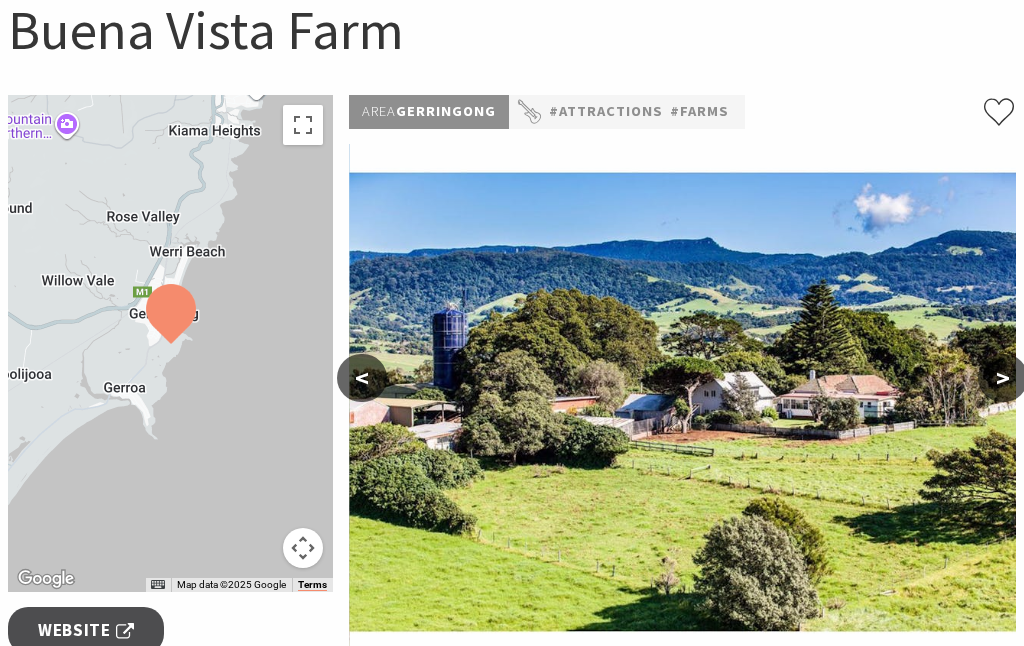 click on ">" at bounding box center [1003, 378] 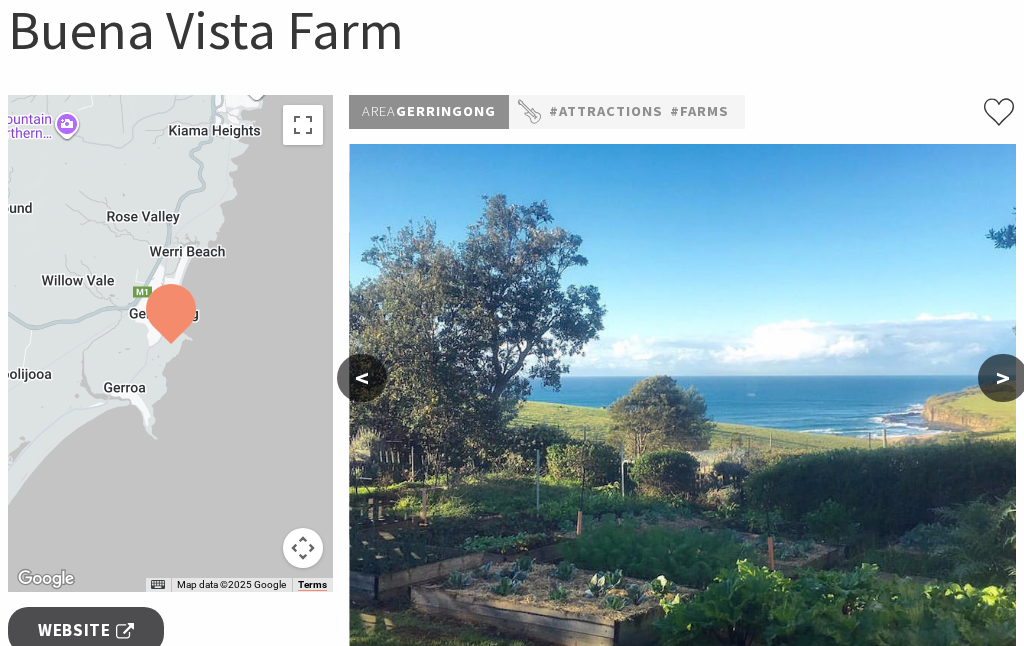 click on ">" at bounding box center [1003, 378] 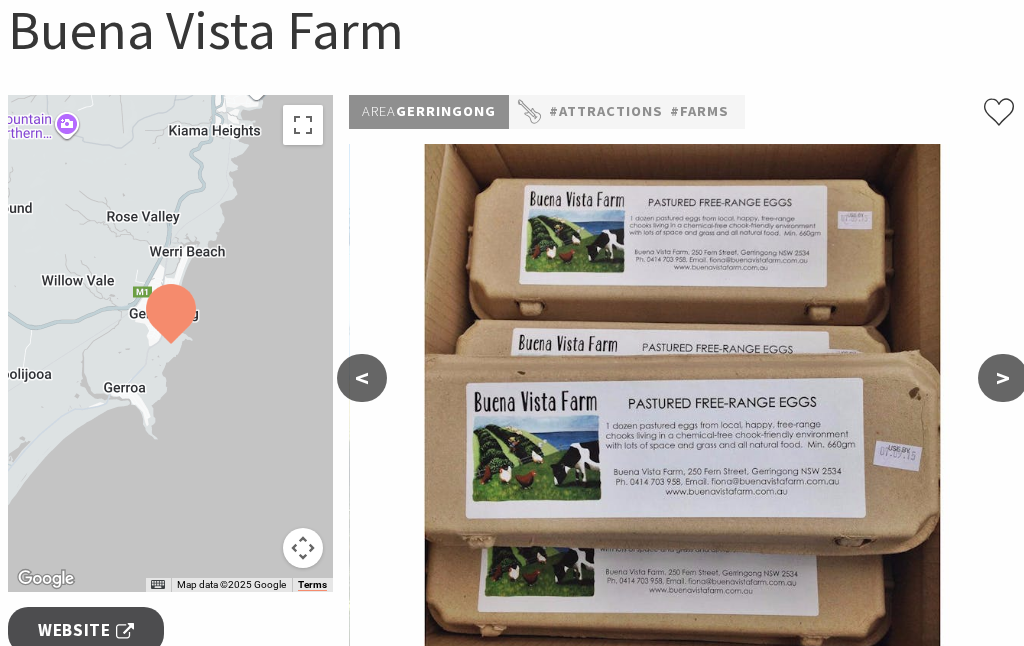 click on ">" at bounding box center [1003, 378] 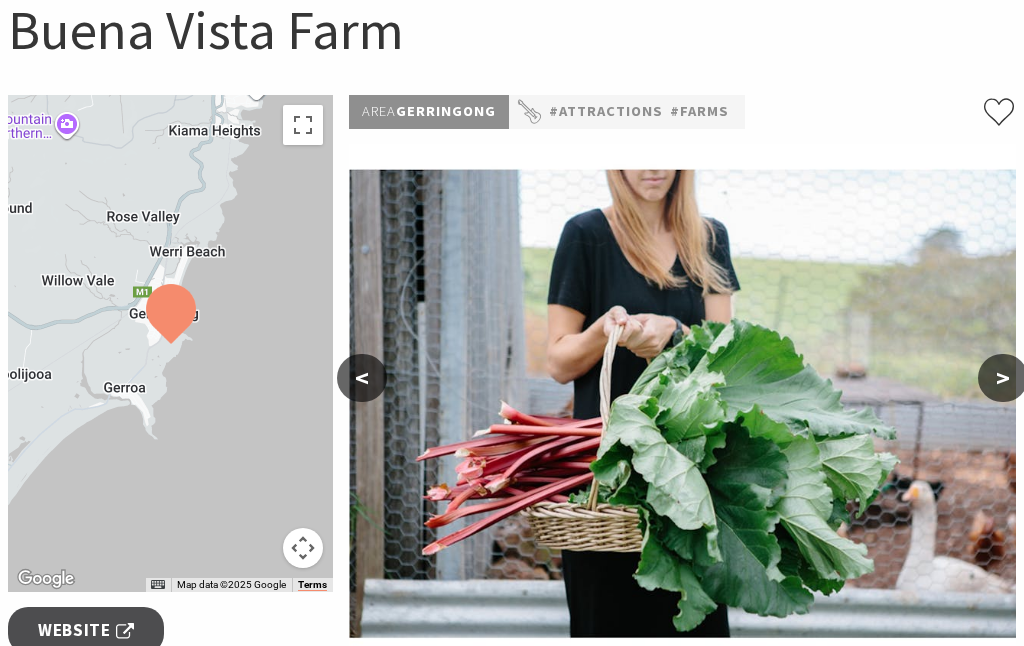 click on ">" at bounding box center [1003, 378] 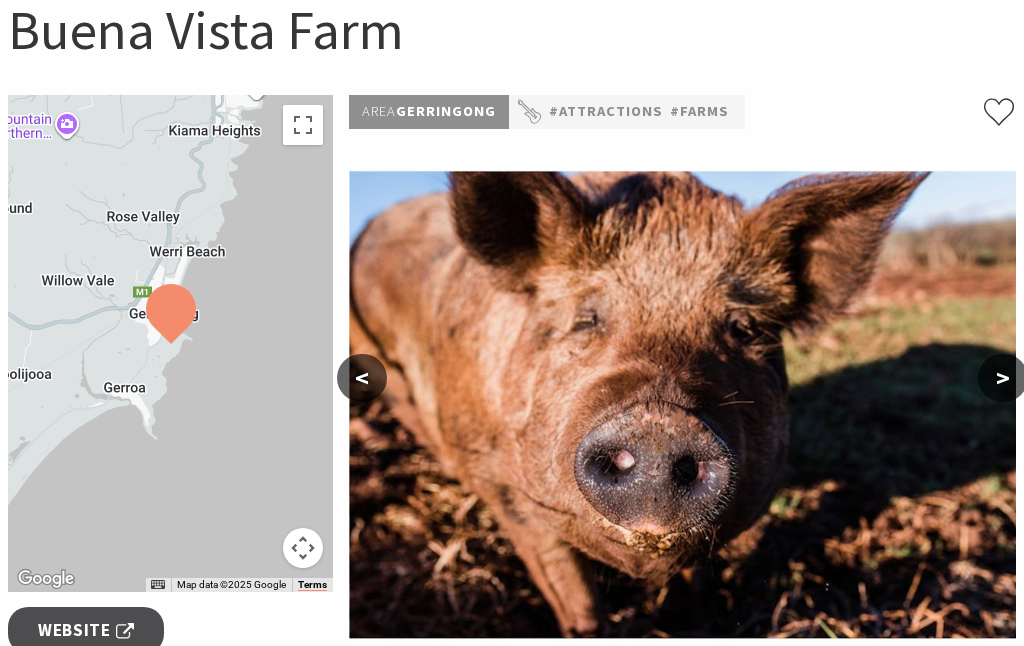 click on ">" at bounding box center (1003, 378) 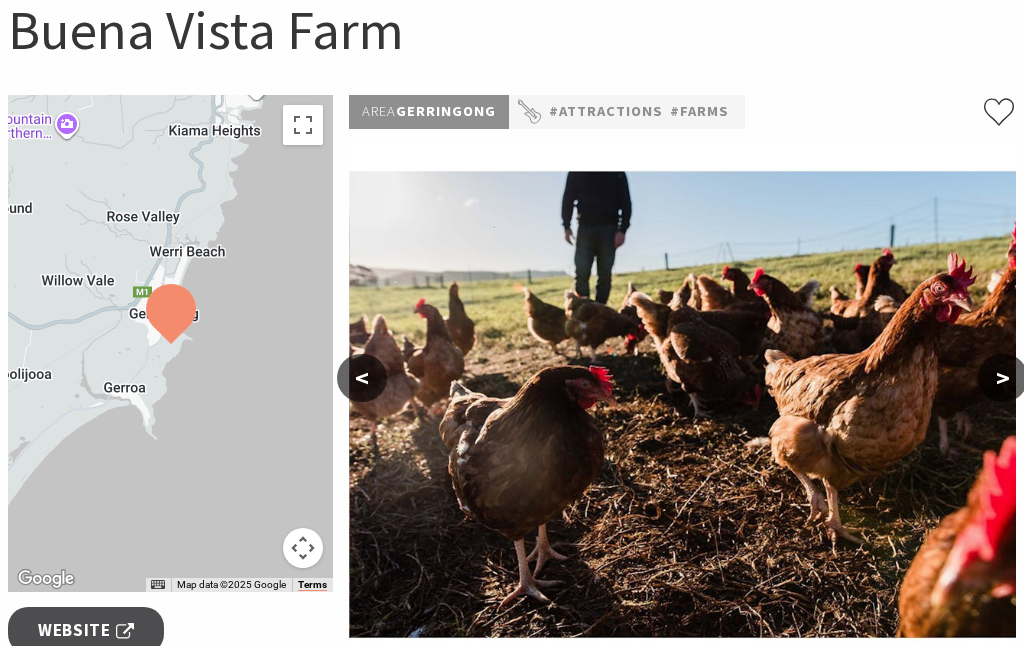 click on ">" at bounding box center (1003, 378) 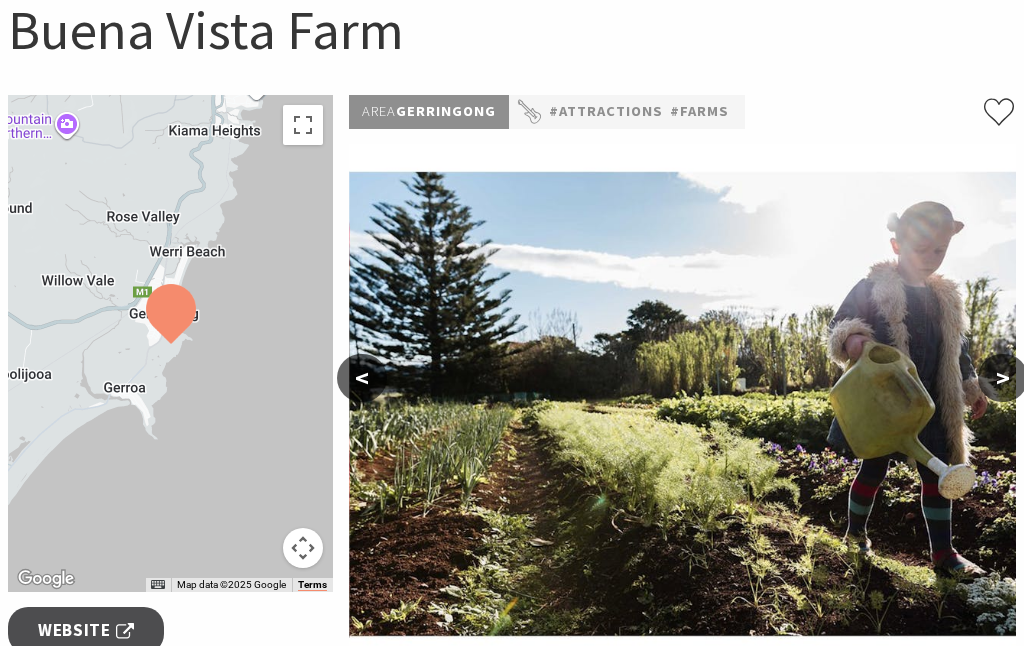 click on ">" at bounding box center (1003, 378) 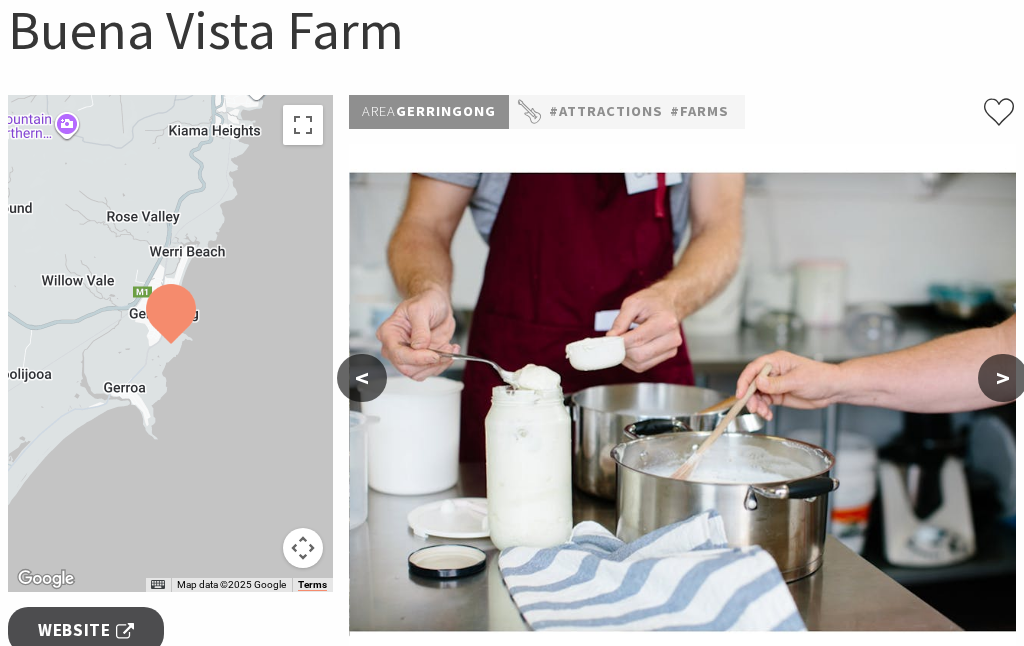 click on ">" at bounding box center [1003, 378] 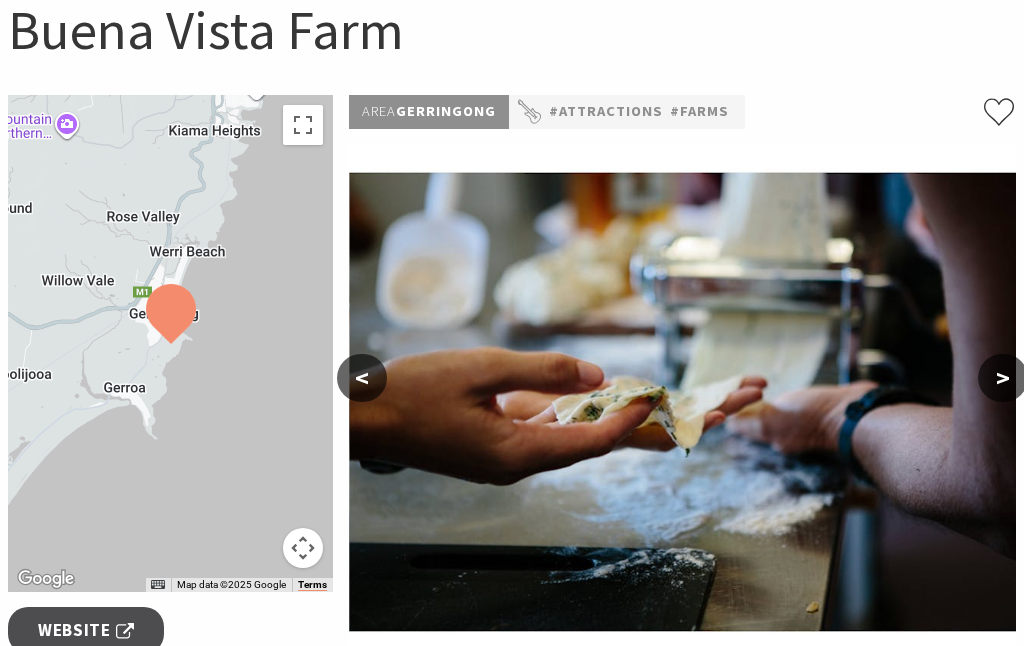 click on ">" at bounding box center (1003, 378) 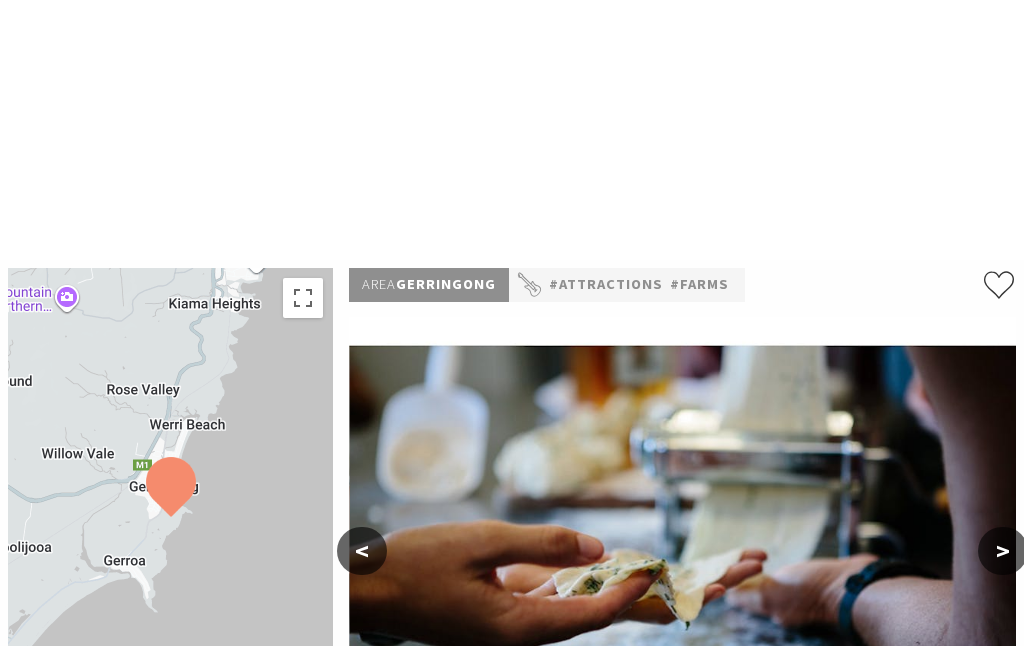 scroll, scrollTop: 0, scrollLeft: 0, axis: both 